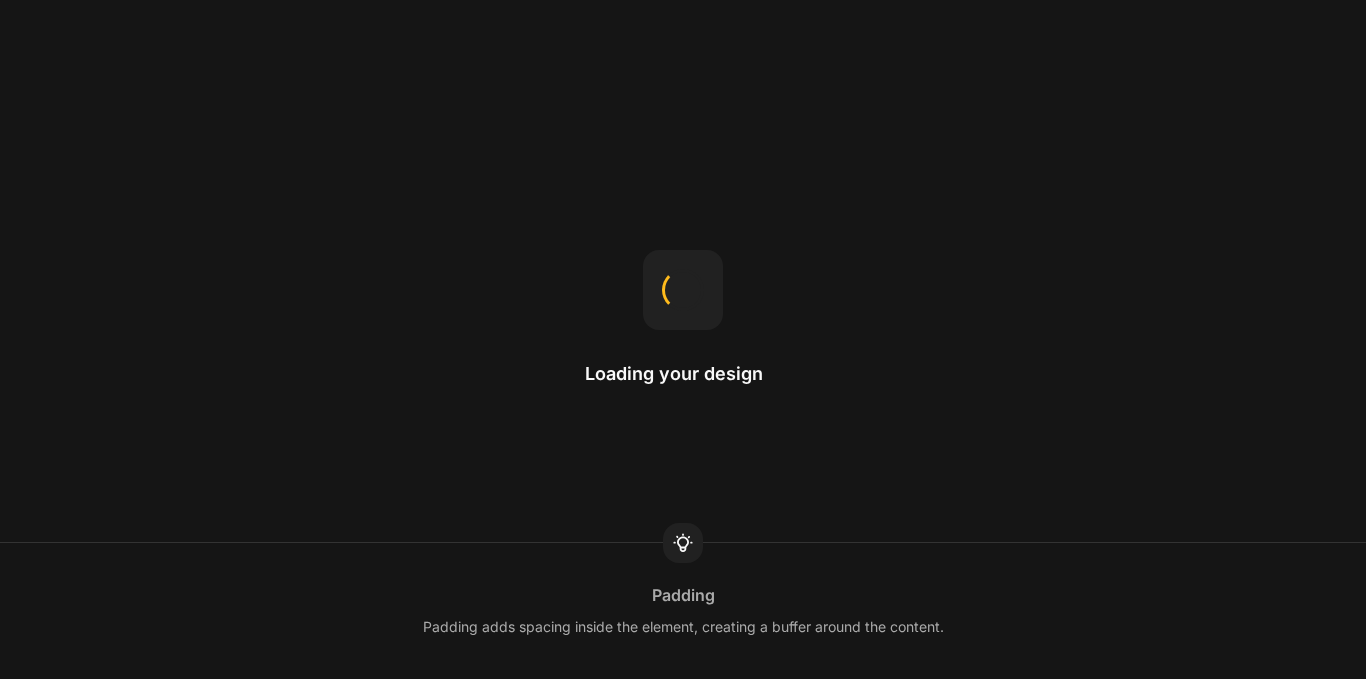 scroll, scrollTop: 0, scrollLeft: 0, axis: both 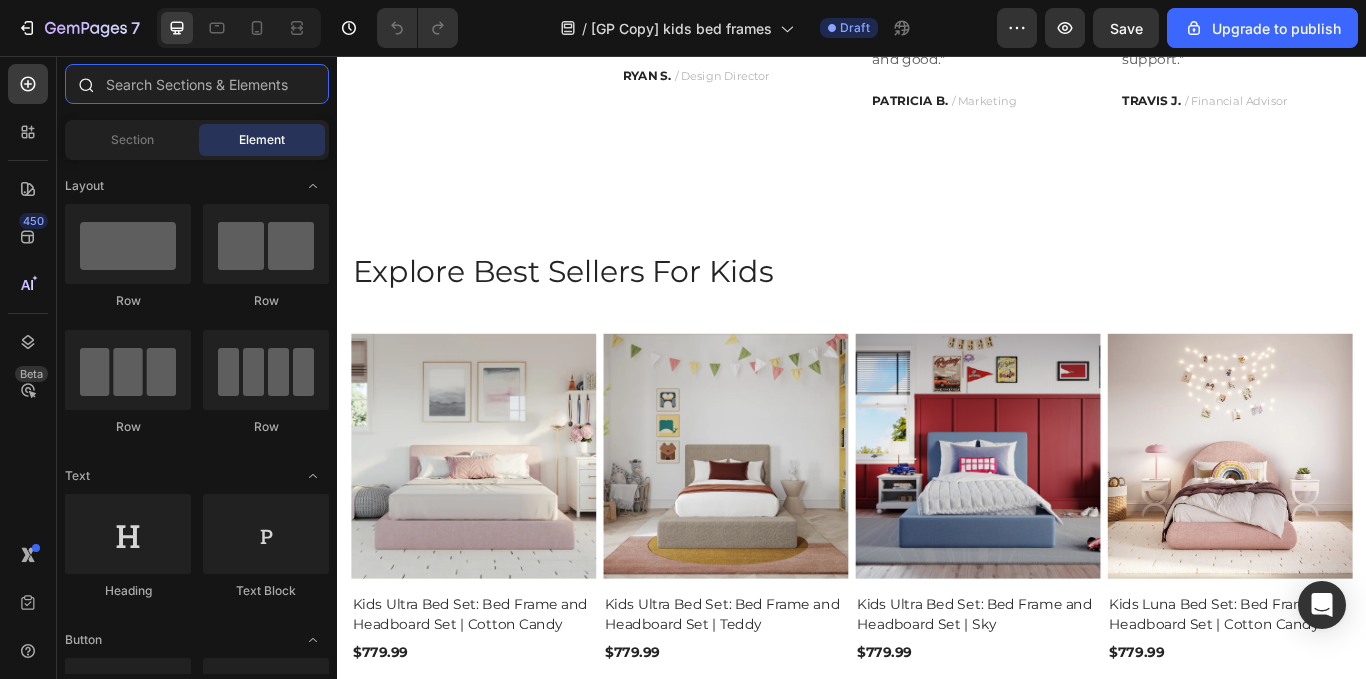 click at bounding box center [197, 84] 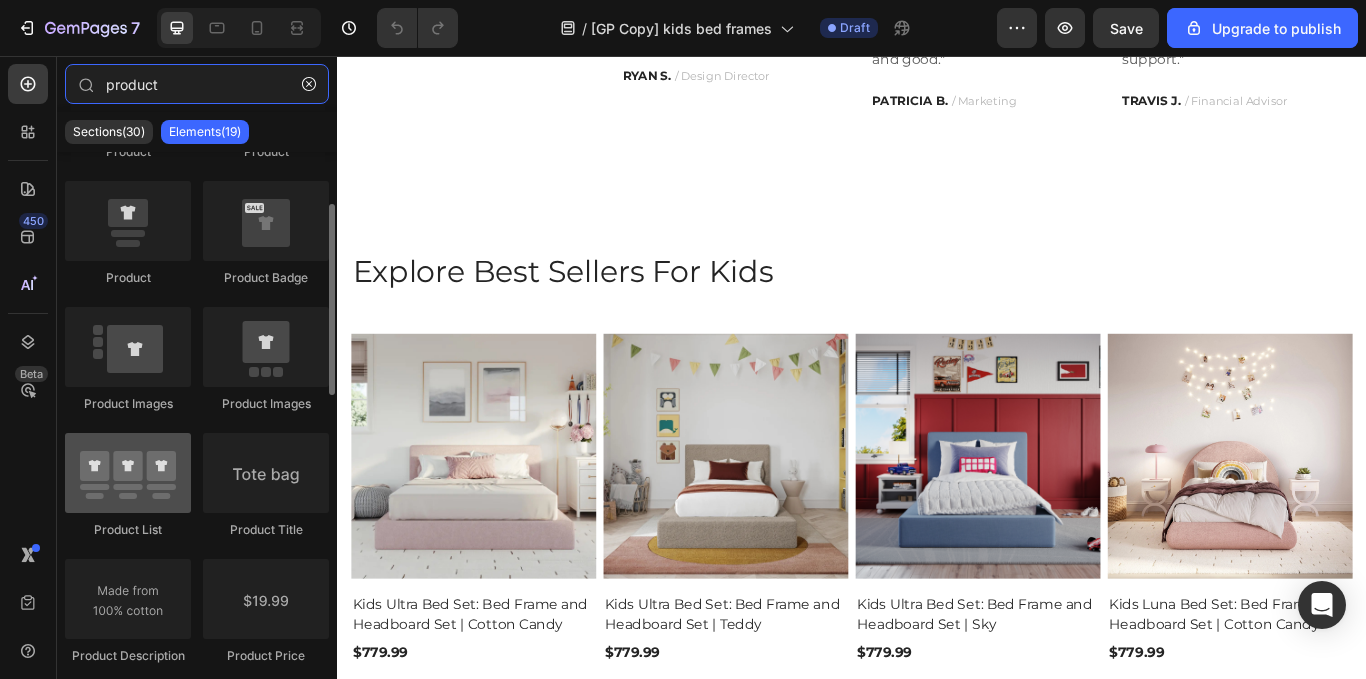 scroll, scrollTop: 142, scrollLeft: 0, axis: vertical 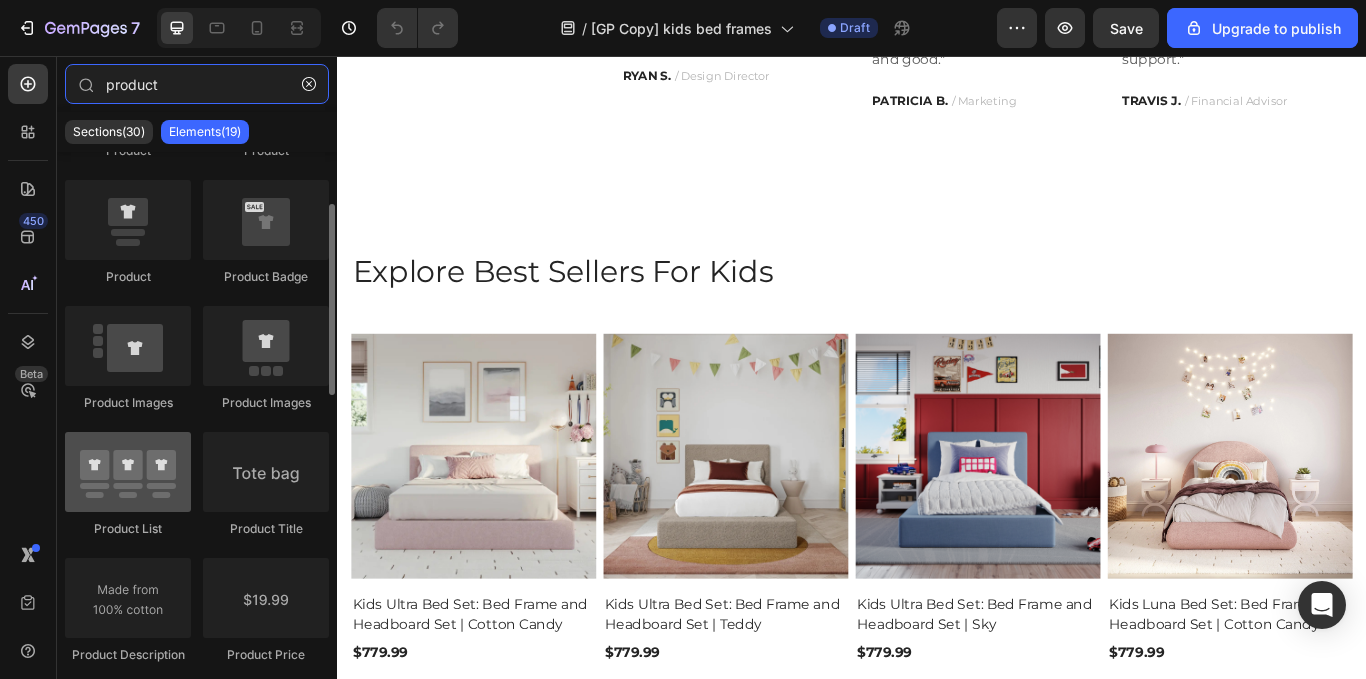 type on "product" 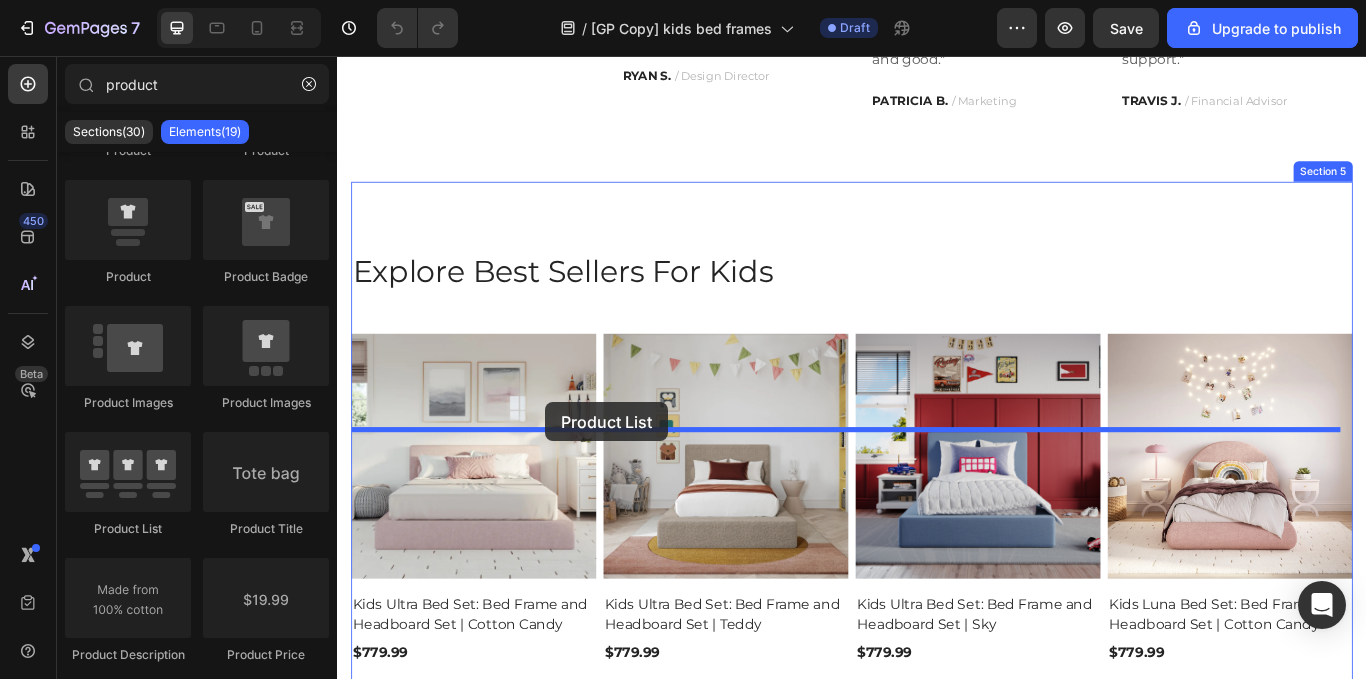 drag, startPoint x: 463, startPoint y: 506, endPoint x: 580, endPoint y: 460, distance: 125.71794 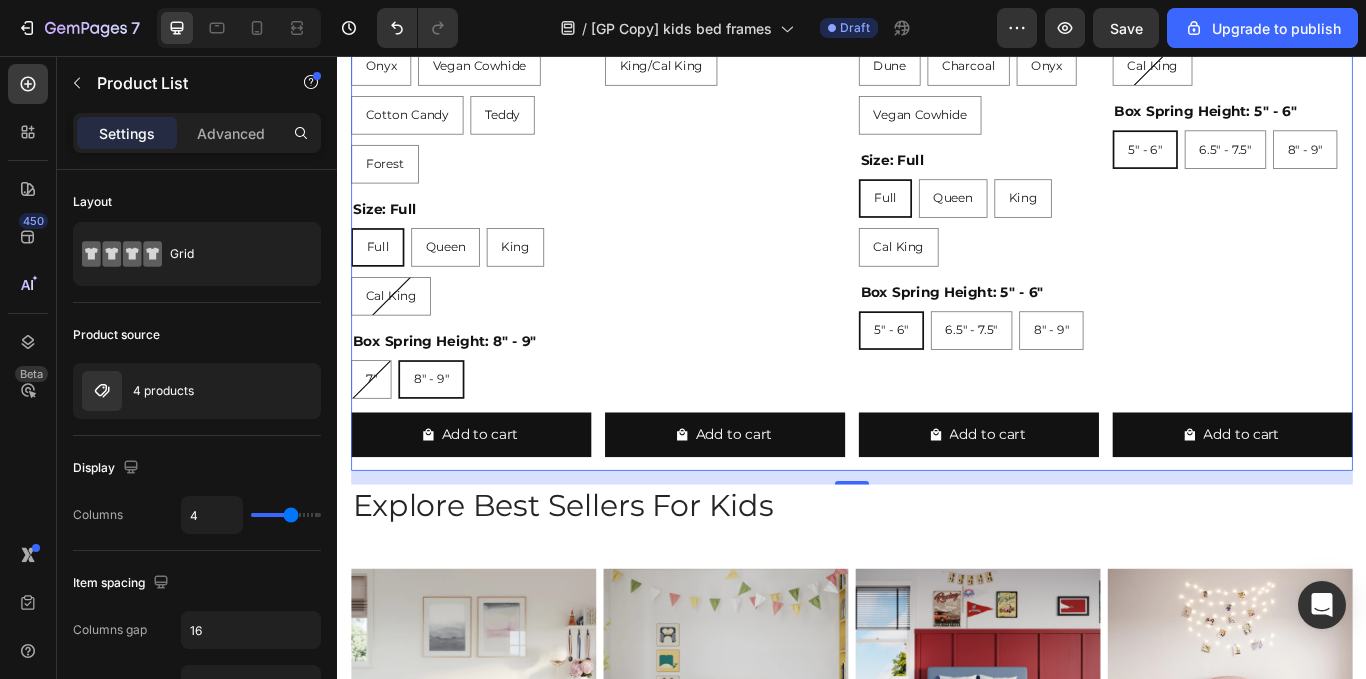 scroll, scrollTop: 2640, scrollLeft: 0, axis: vertical 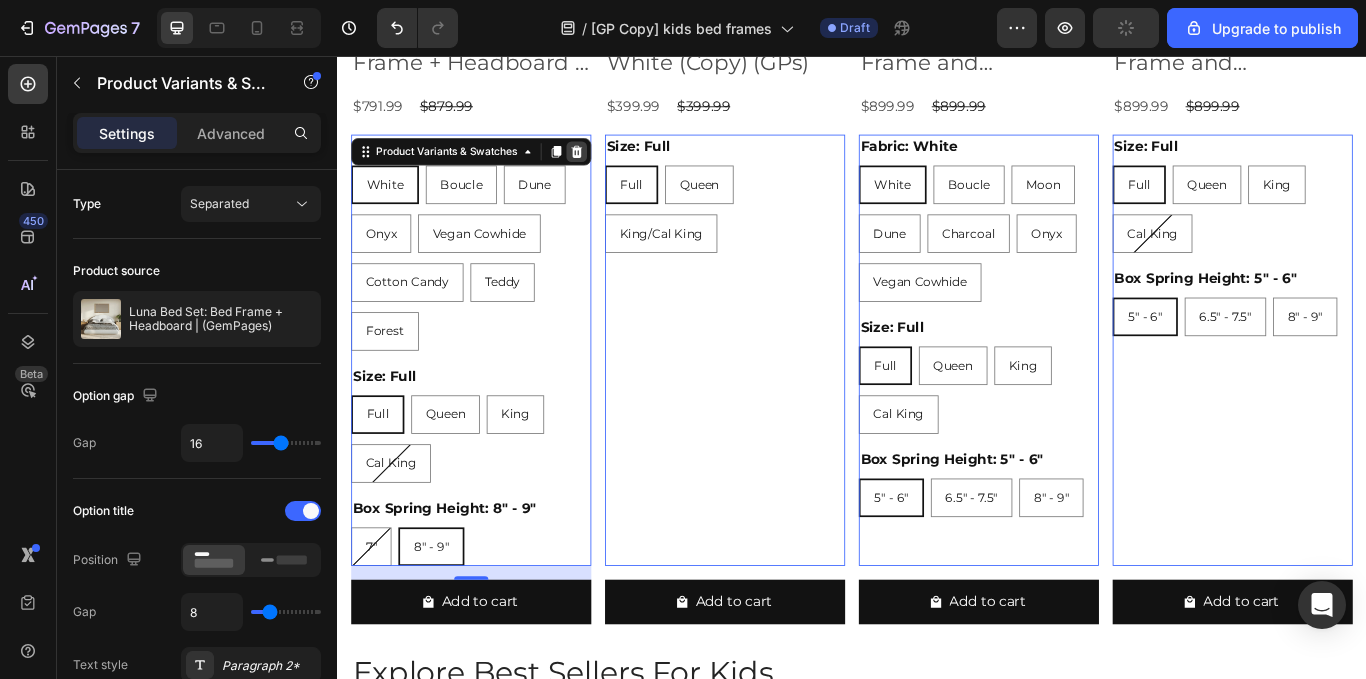 click 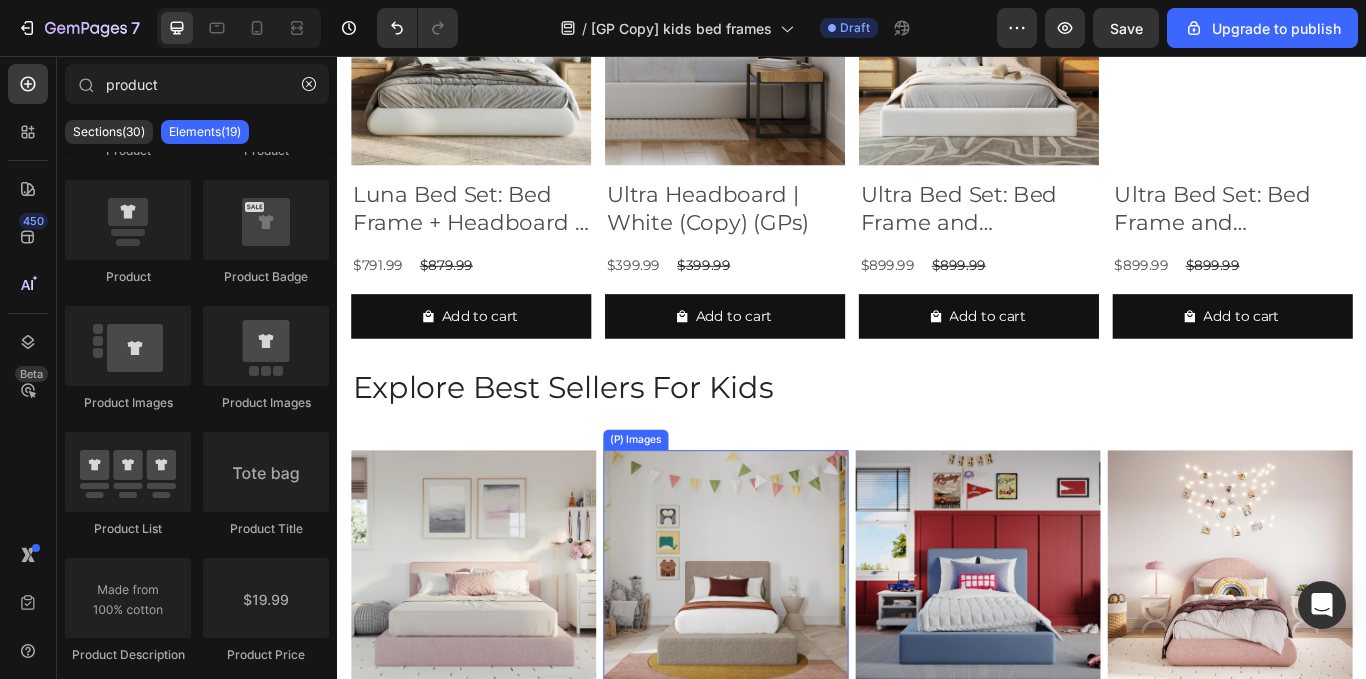 scroll, scrollTop: 2342, scrollLeft: 0, axis: vertical 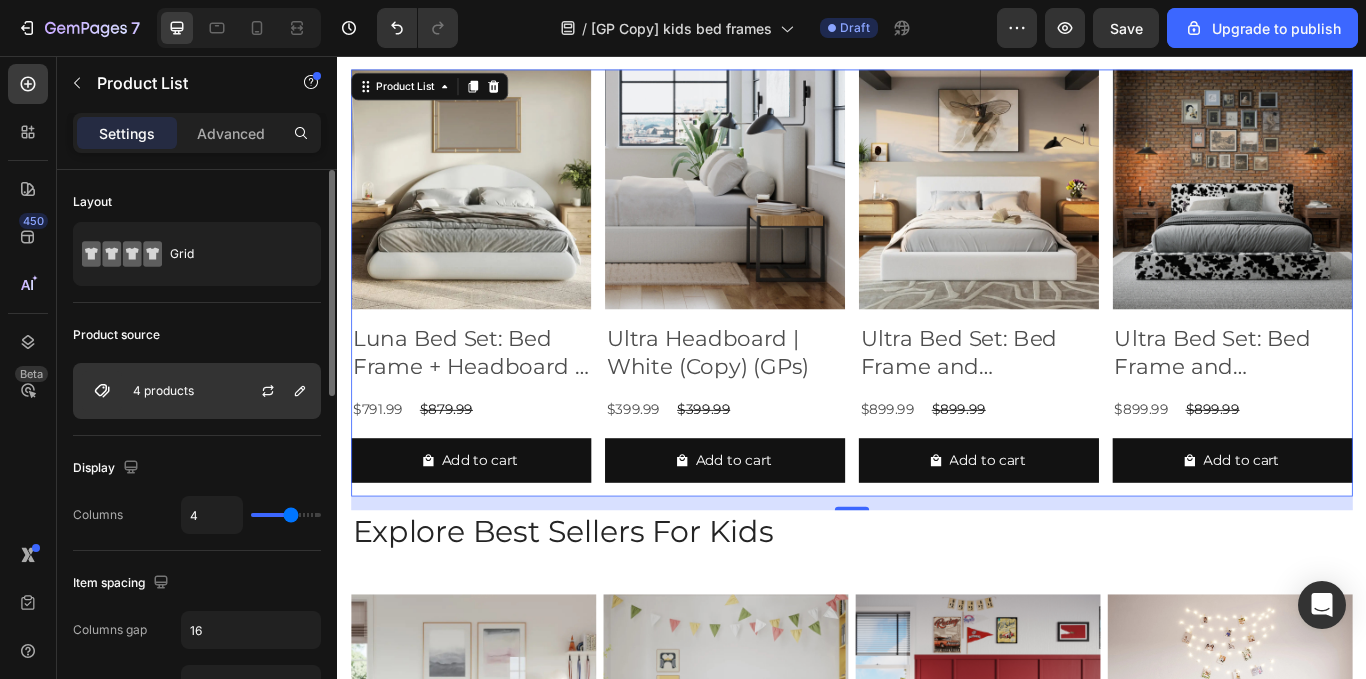 click on "4 products" at bounding box center (197, 391) 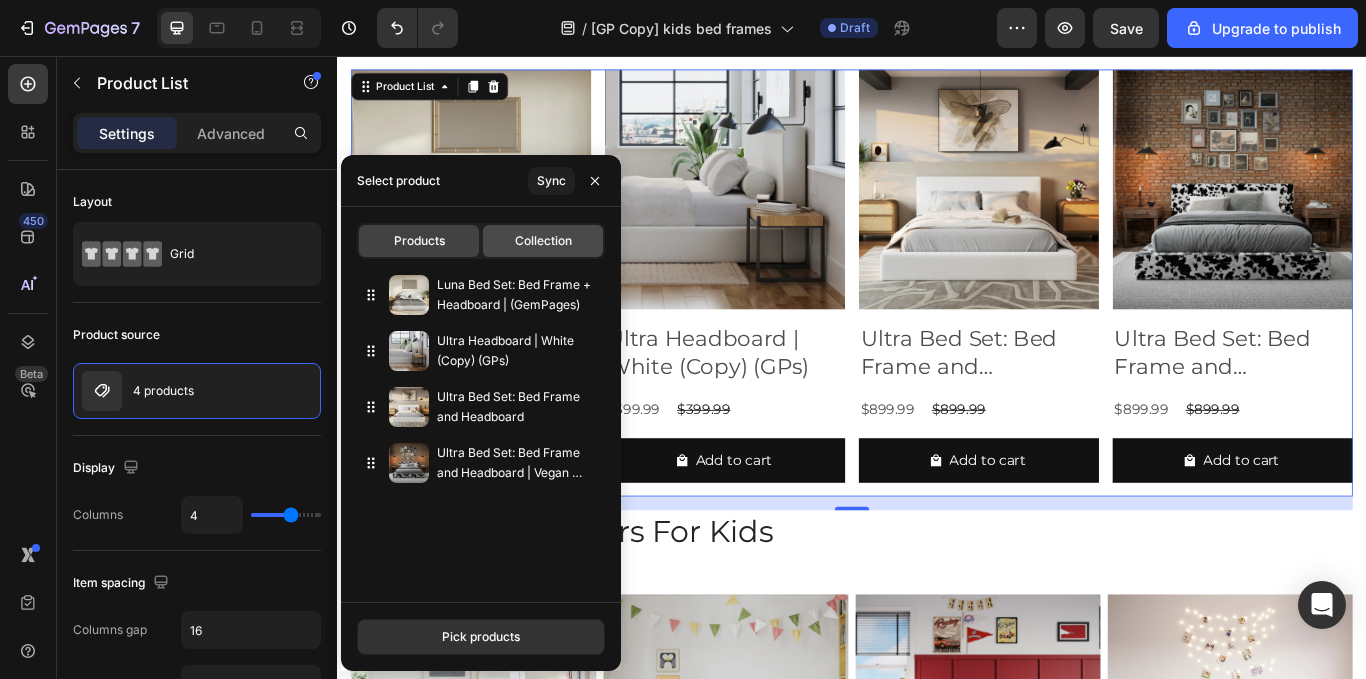 click on "Collection" 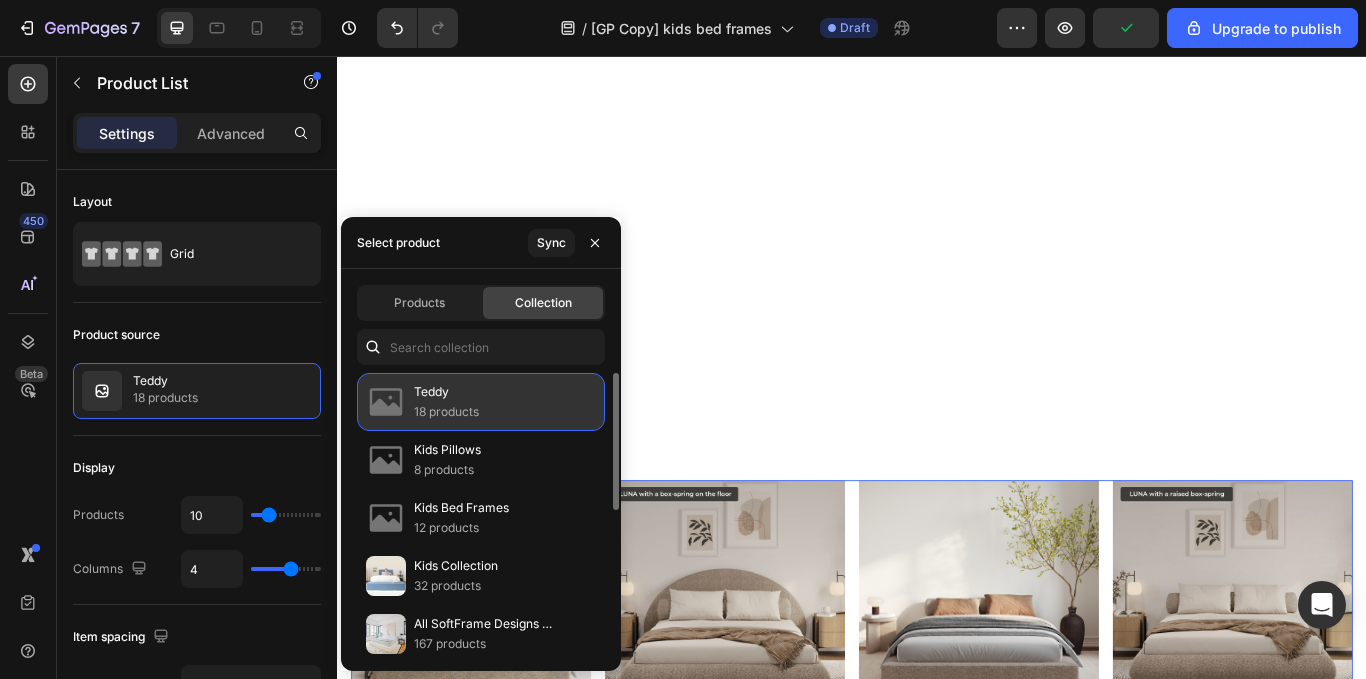 scroll, scrollTop: 3204, scrollLeft: 0, axis: vertical 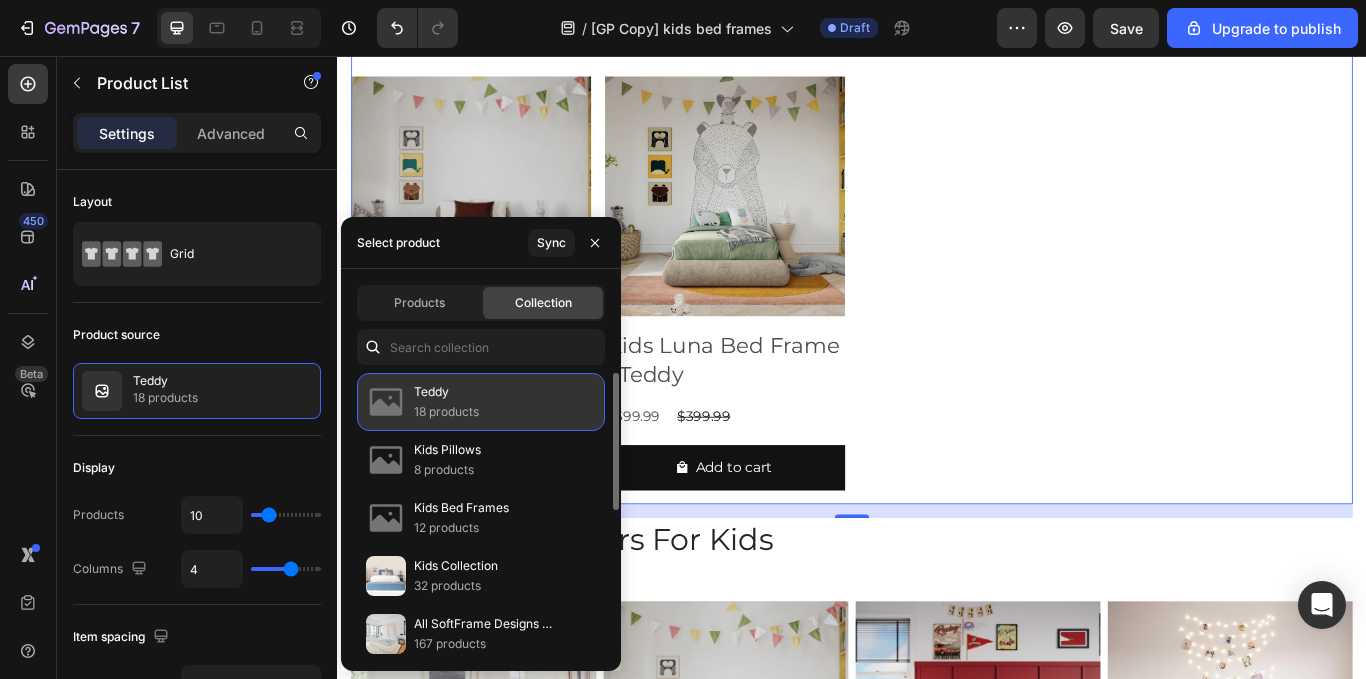 click on "Teddy 18 products" 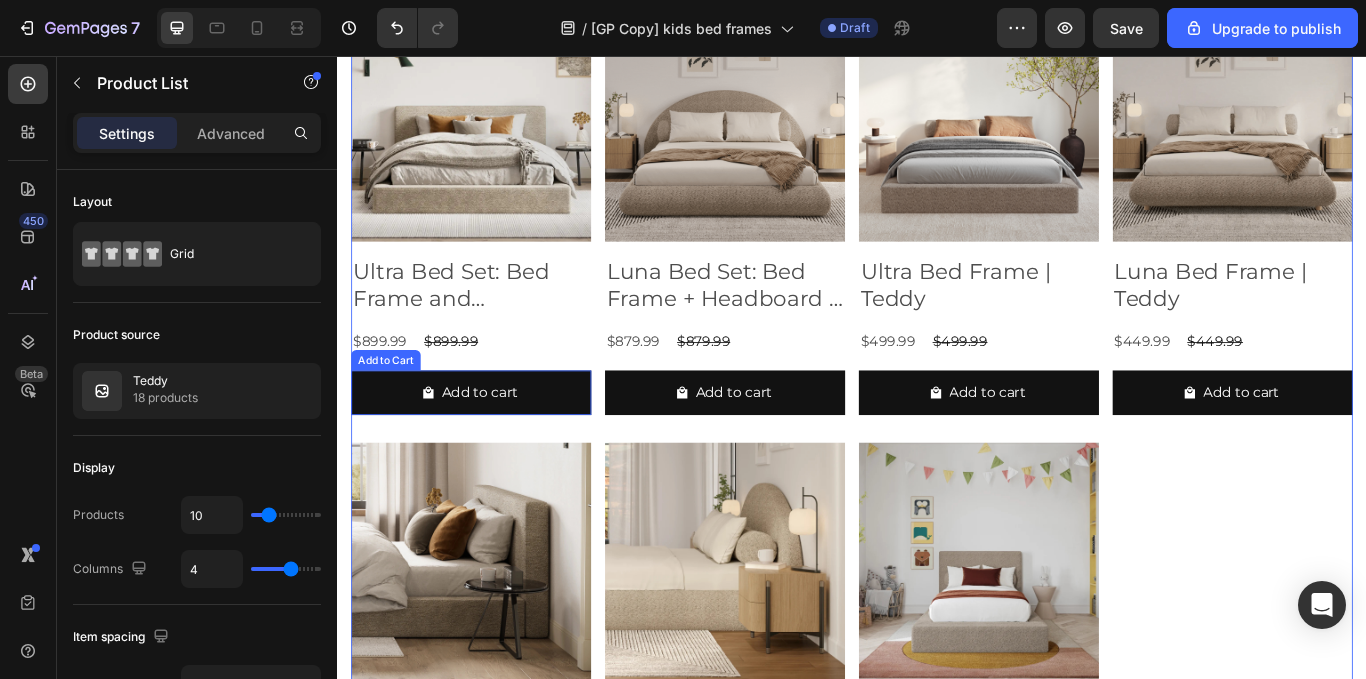 scroll, scrollTop: 2260, scrollLeft: 0, axis: vertical 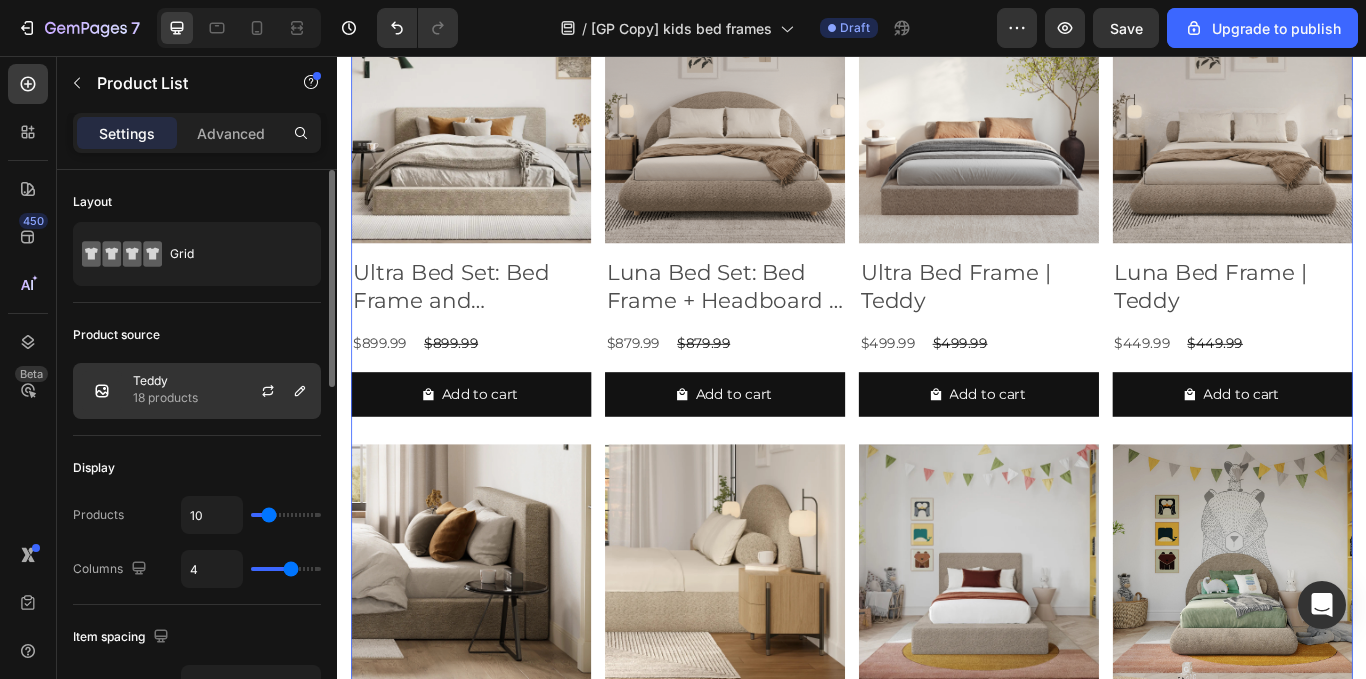 click on "Teddy 18 products" at bounding box center [197, 391] 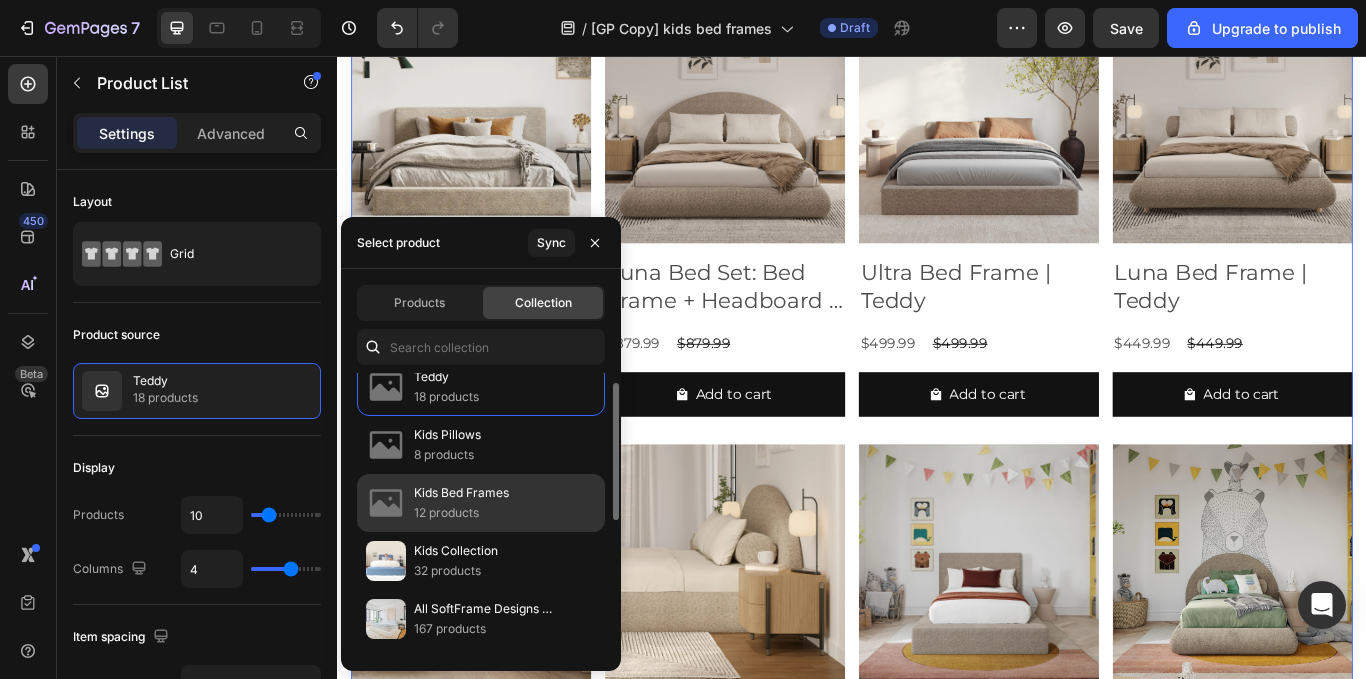 scroll, scrollTop: 19, scrollLeft: 0, axis: vertical 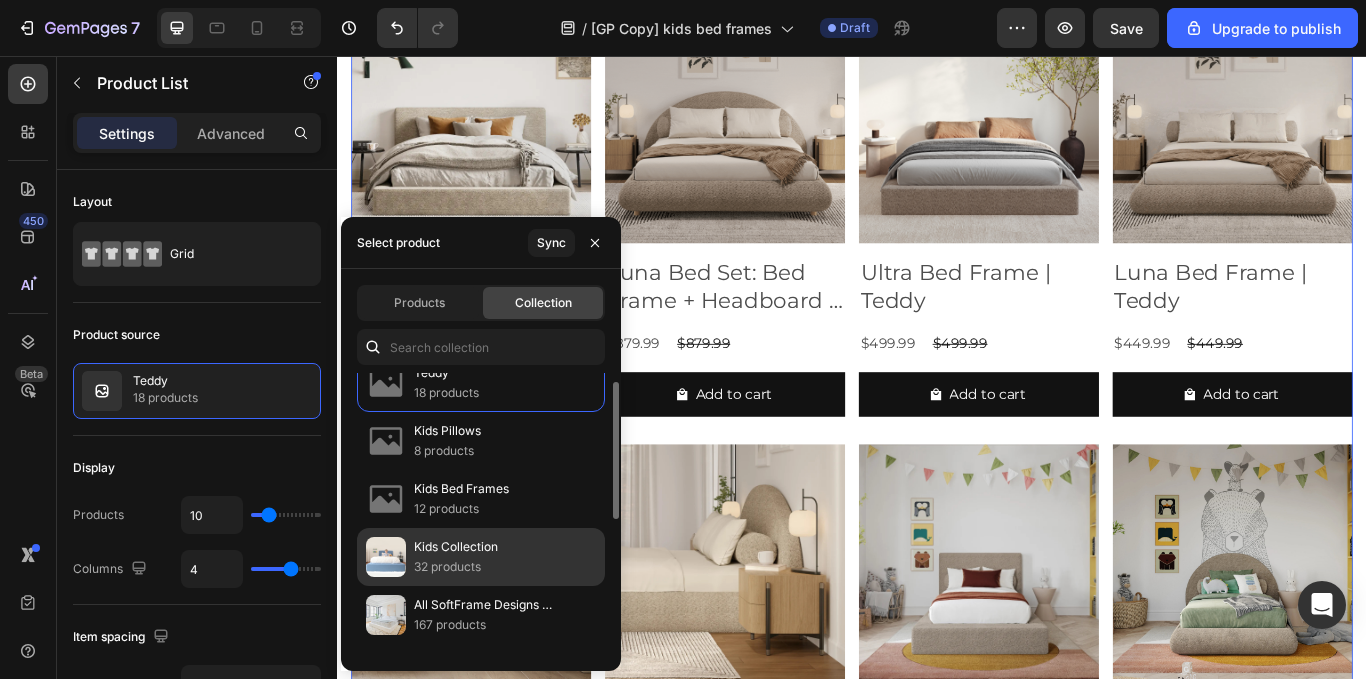 click on "32 products" at bounding box center (456, 567) 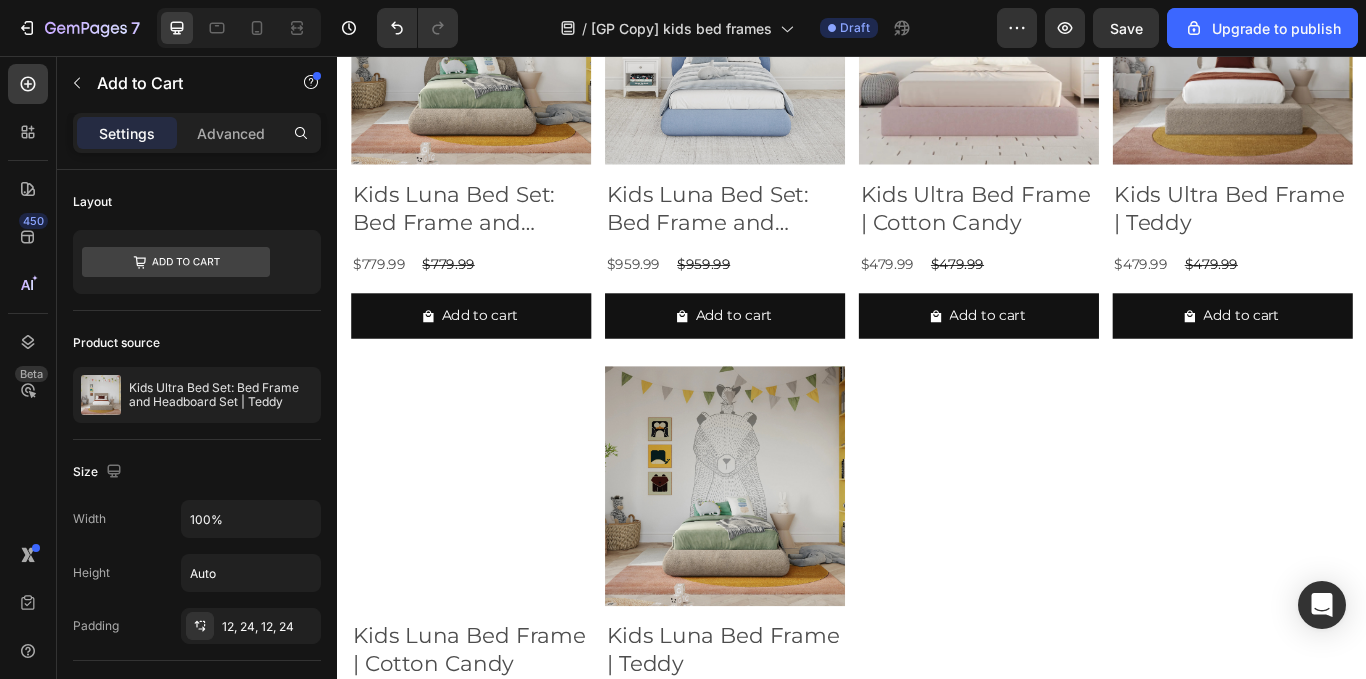 scroll, scrollTop: 3308, scrollLeft: 0, axis: vertical 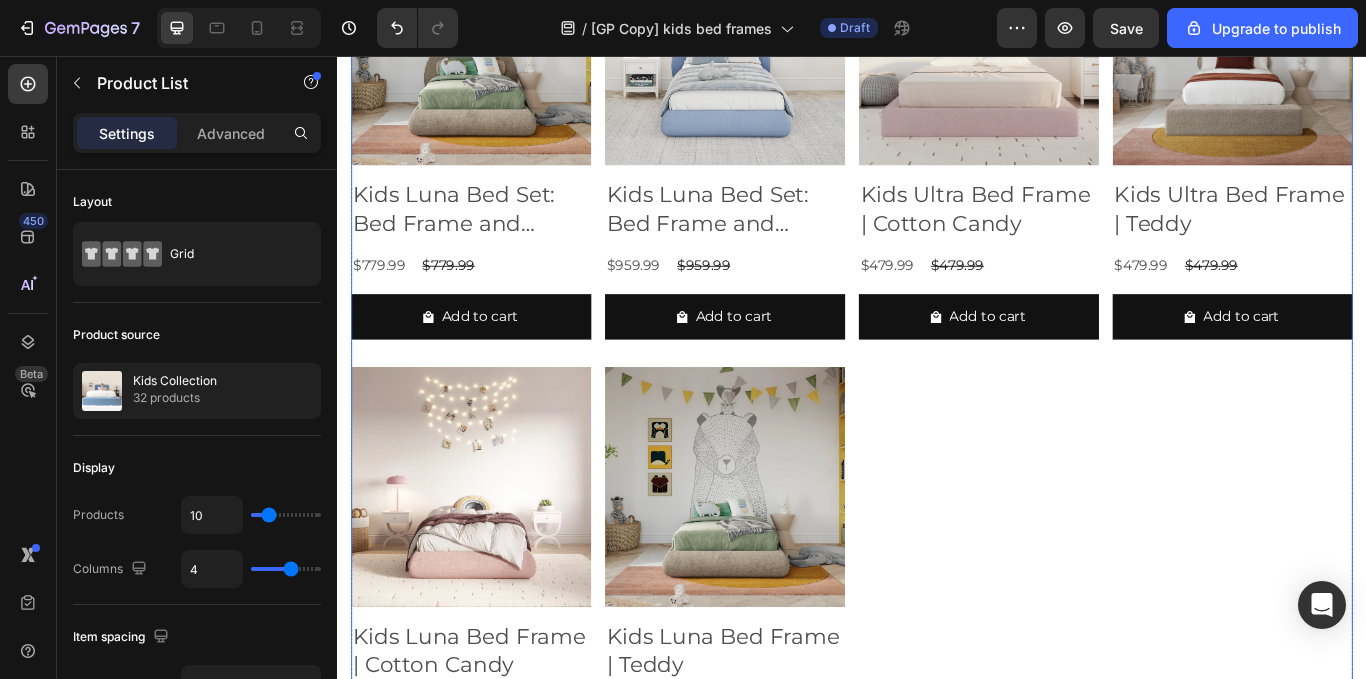 click on "Product Images Kids Ultra Bed Set: Bed Frame and Headboard Set | Cotton Candy Product Title $779.99 Product Price Product Price $779.99 Product Price Product Price Row Add to cart Add to Cart Row Product List Product Images Kids Ultra Bed Set: Bed Frame and Headboard Set | Teddy Product Title $779.99 Product Price Product Price $779.99 Product Price Product Price Row Add to cart Add to Cart Row Product List Product Images Kids Ultra Bed Set: Bed Frame and Headboard Set | Sky Product Title $779.99 Product Price Product Price $779.99 Product Price Product Price Row Add to cart Add to Cart Row Product List Product Images Kids Luna Bed Set: Bed Frame and Headboard Set | Cotton Candy Product Title $779.99 Product Price Product Price $779.99 Product Price Product Price Row Add to cart Add to Cart Row Product List Product Images Kids Luna Bed Set: Bed Frame and Headboard Set | Teddy Product Title $779.99 Product Price Product Price $779.99 Product Price Product Price Row Add to cart Add to Cart Row Product List Row" at bounding box center (937, 154) 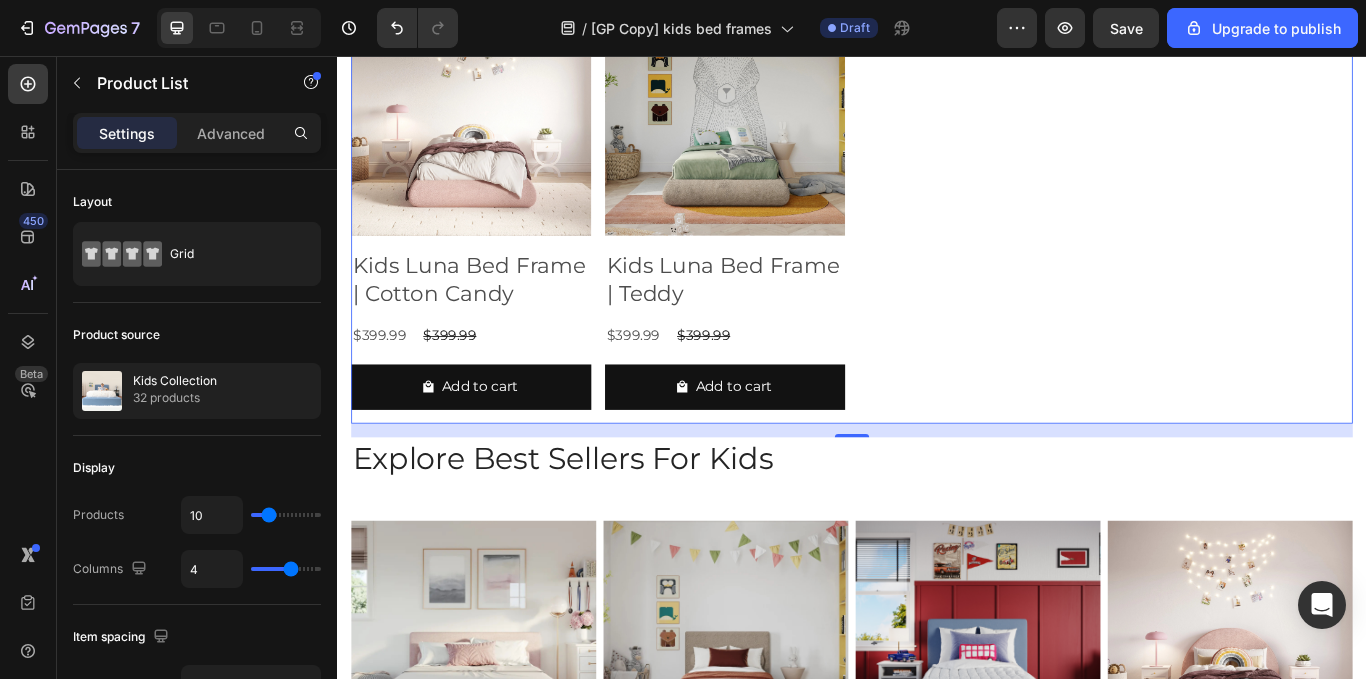 scroll, scrollTop: 3743, scrollLeft: 0, axis: vertical 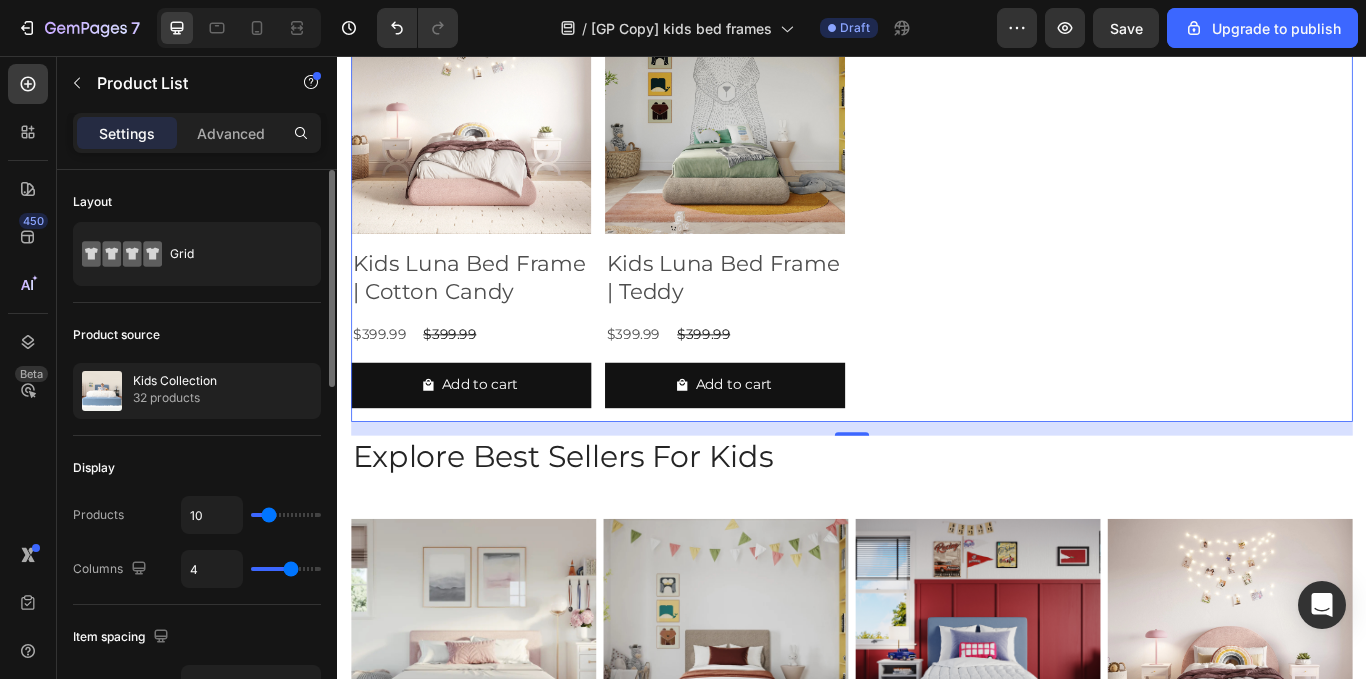 type on "23" 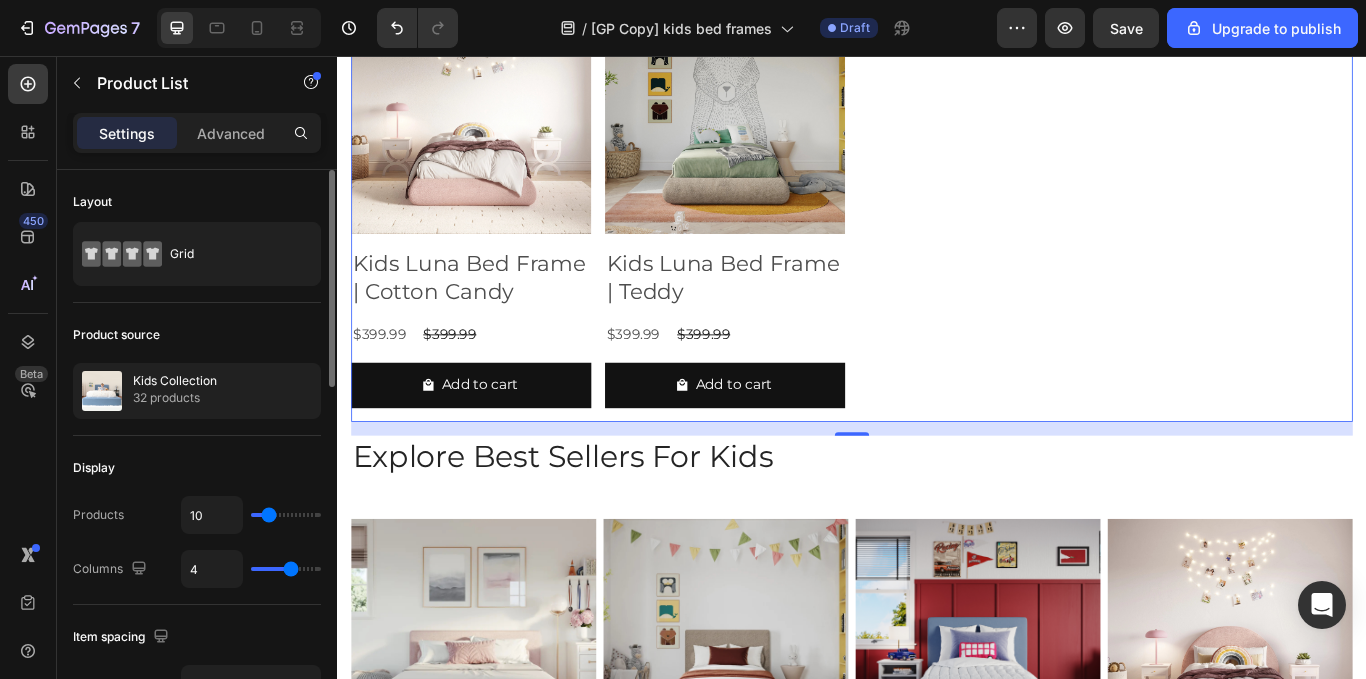 type on "23" 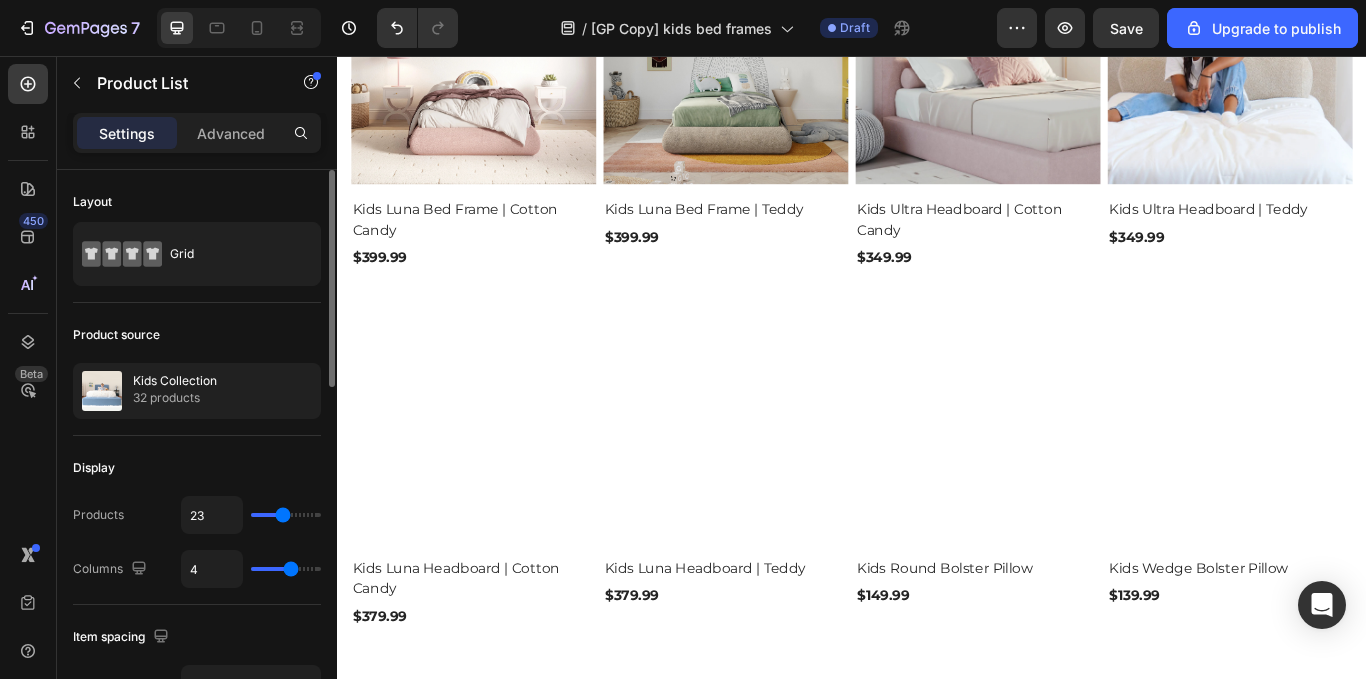 type on "22" 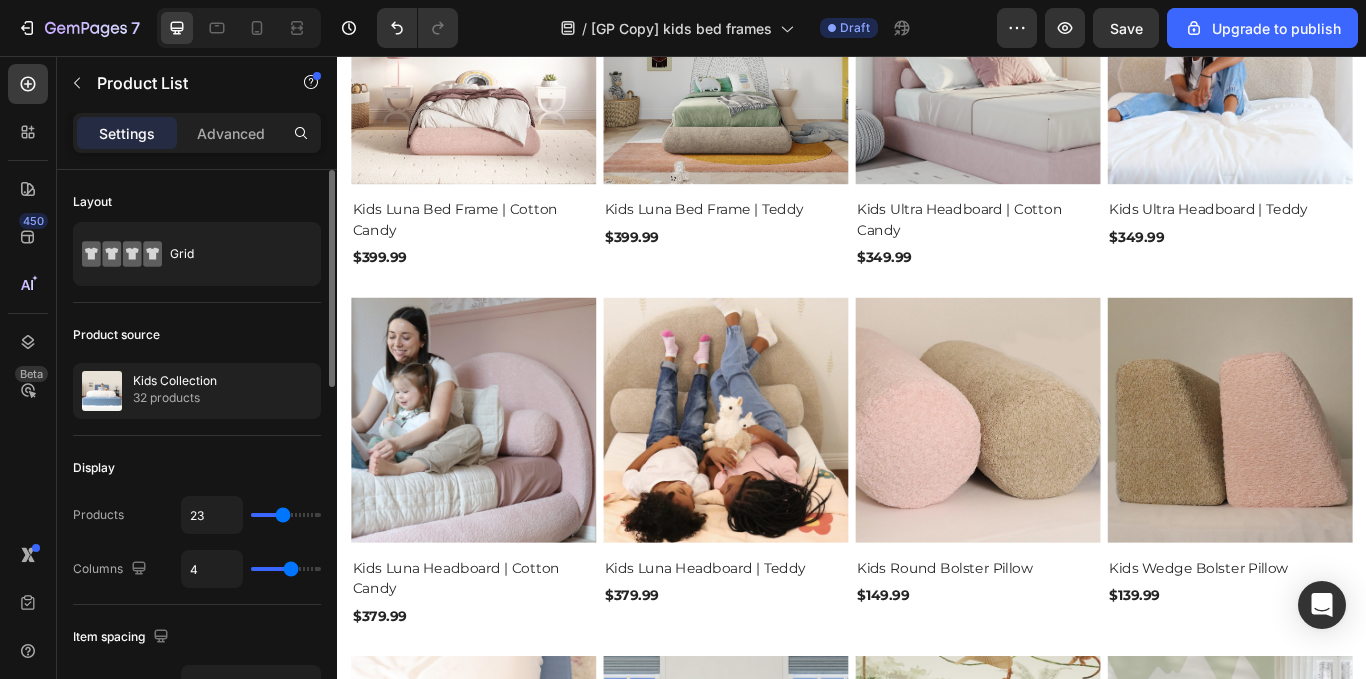 type on "22" 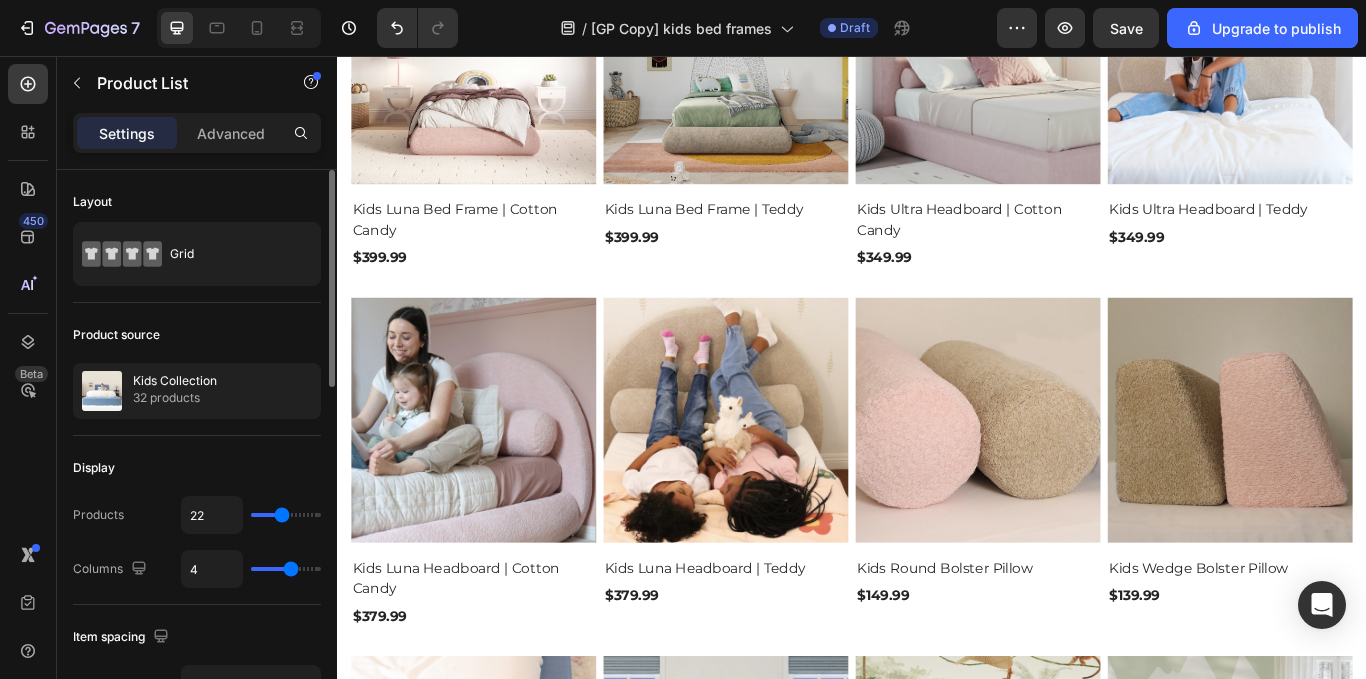 type on "21" 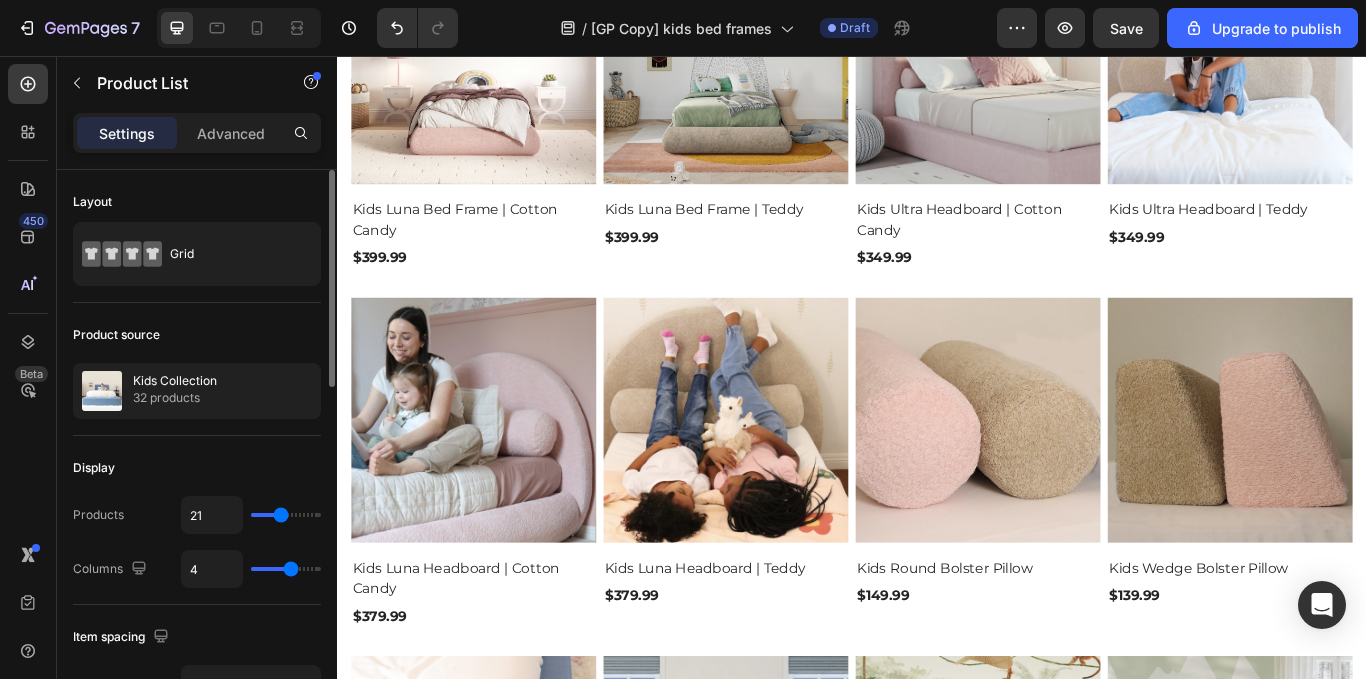 drag, startPoint x: 272, startPoint y: 512, endPoint x: 281, endPoint y: 517, distance: 10.29563 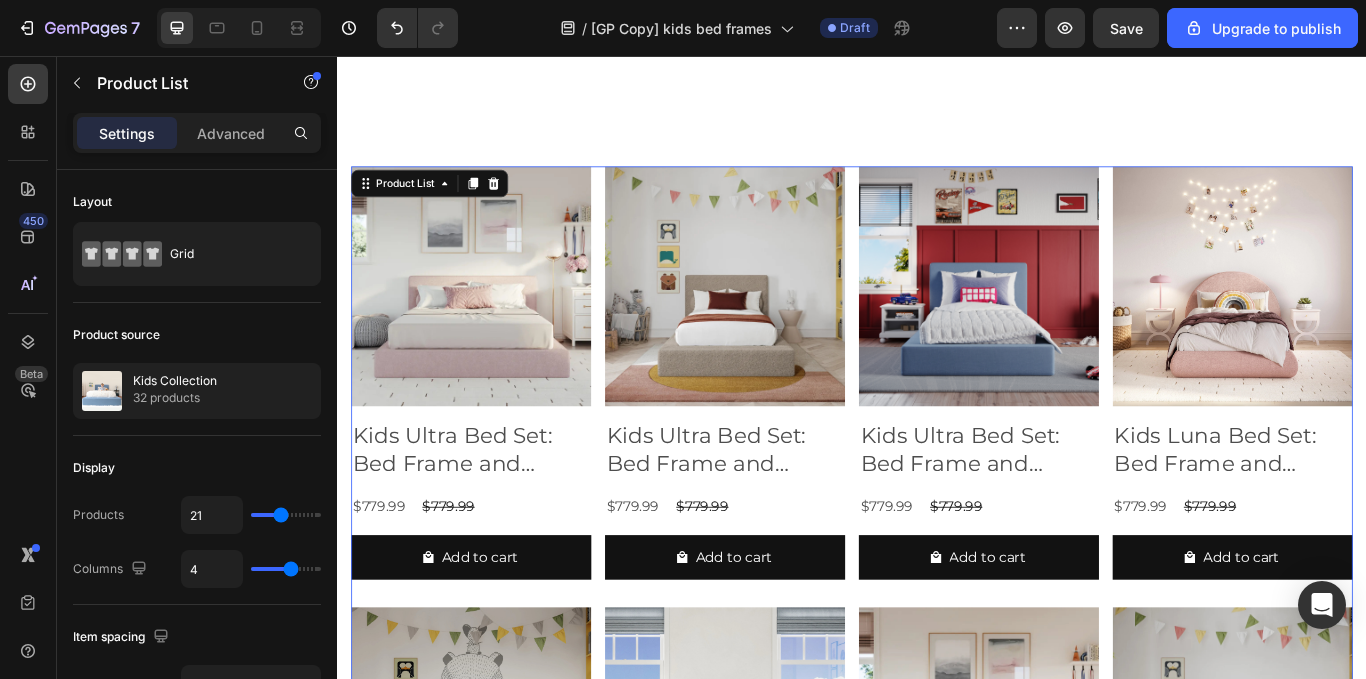scroll, scrollTop: 2294, scrollLeft: 0, axis: vertical 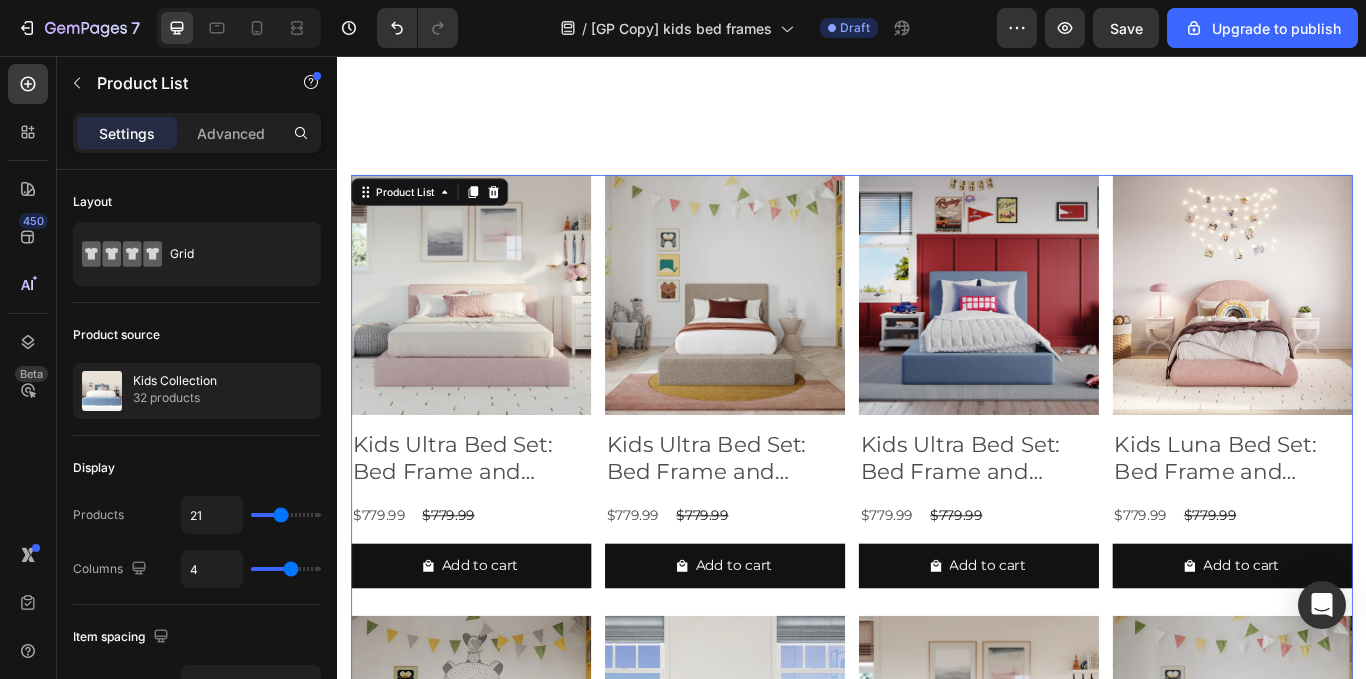 click on "Product List" at bounding box center (444, 215) 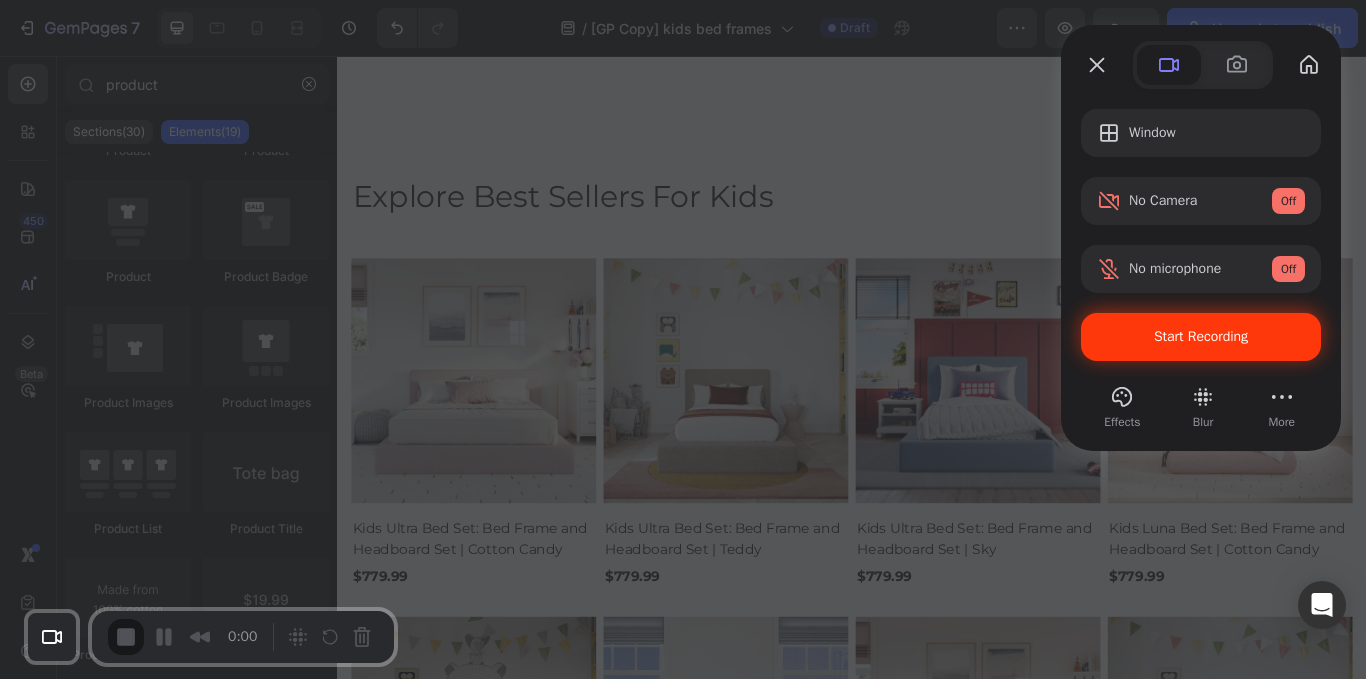 click on "Start Recording" at bounding box center (1201, 337) 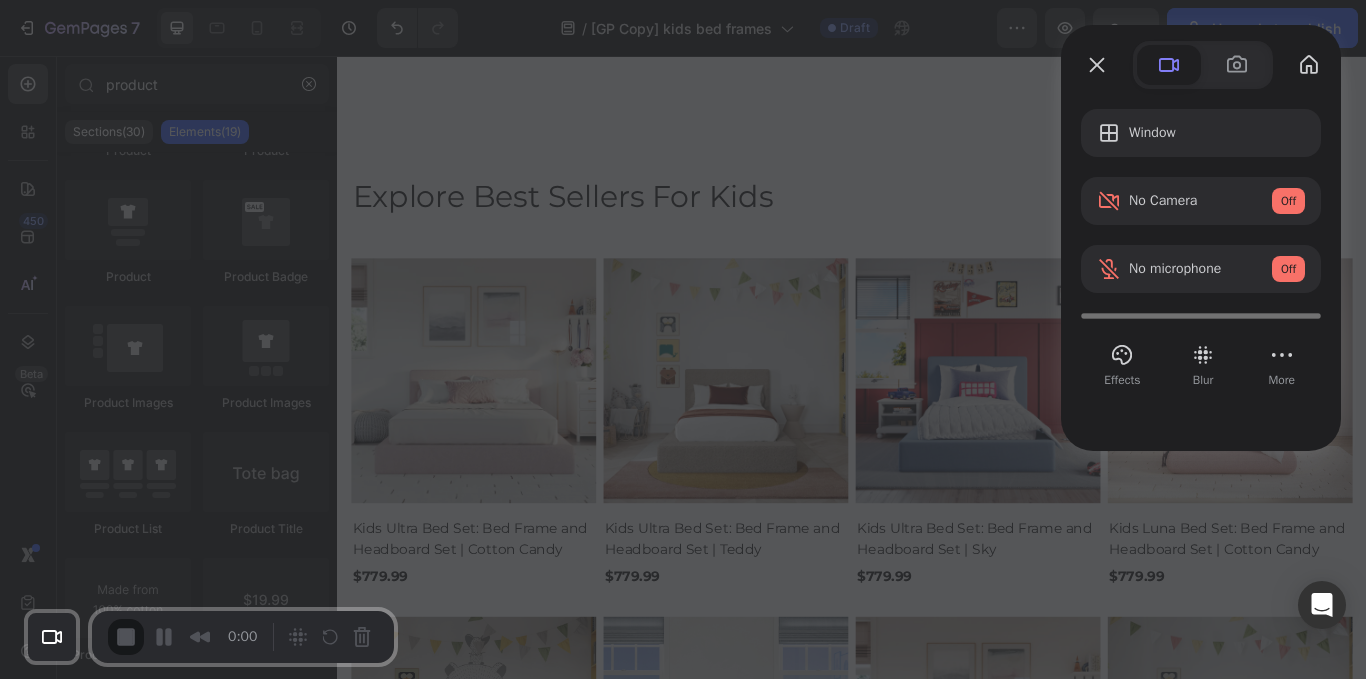 click on "Yes, proceed" at bounding box center [350, 1548] 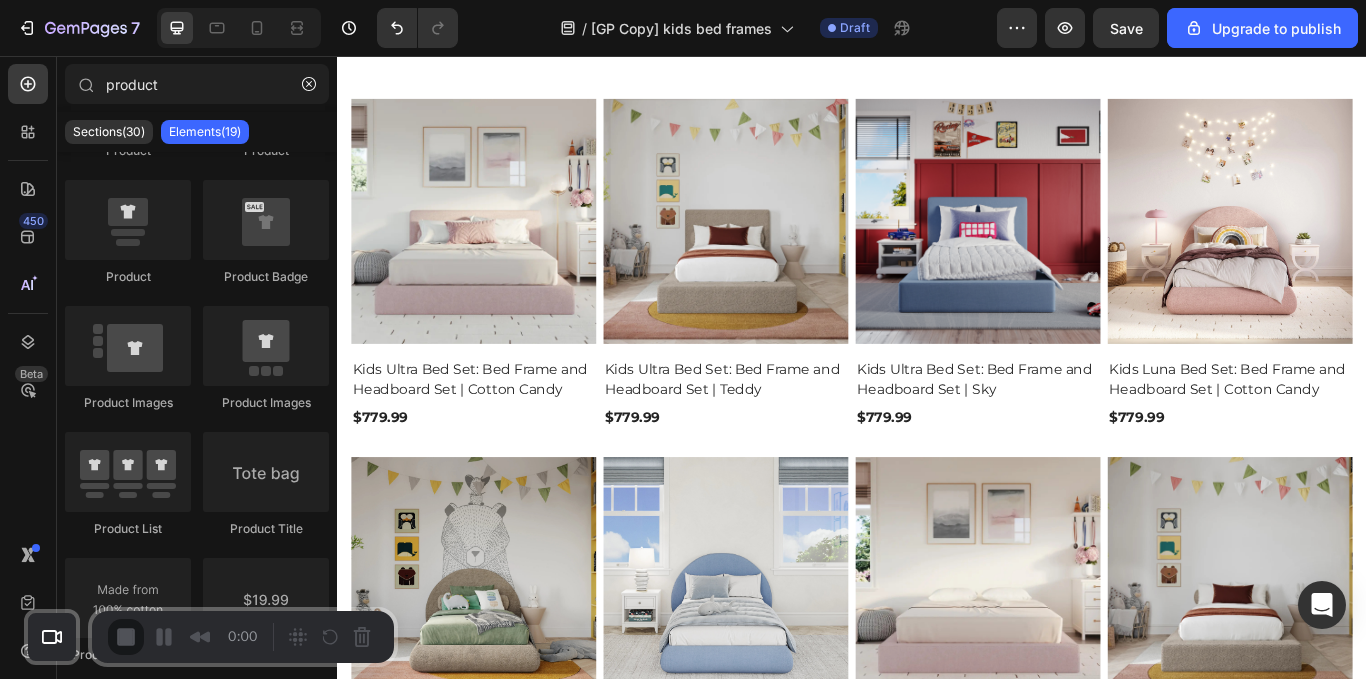 scroll, scrollTop: 2479, scrollLeft: 0, axis: vertical 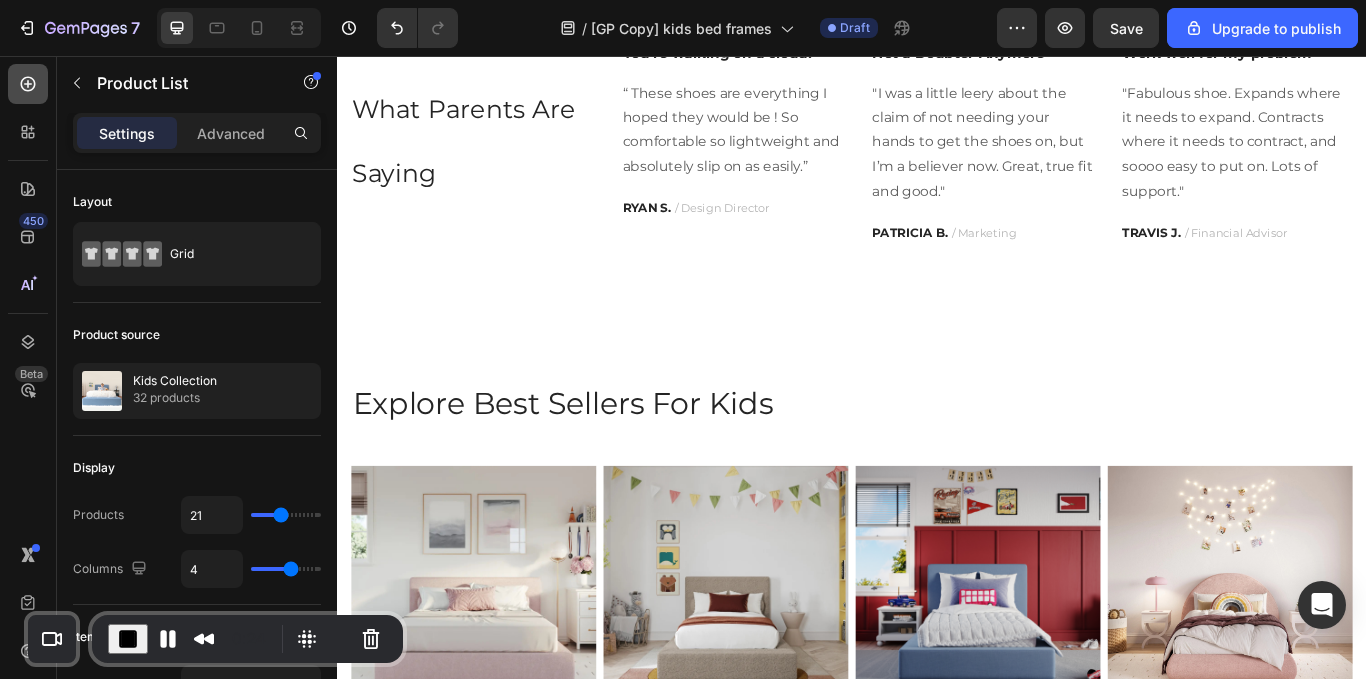 click 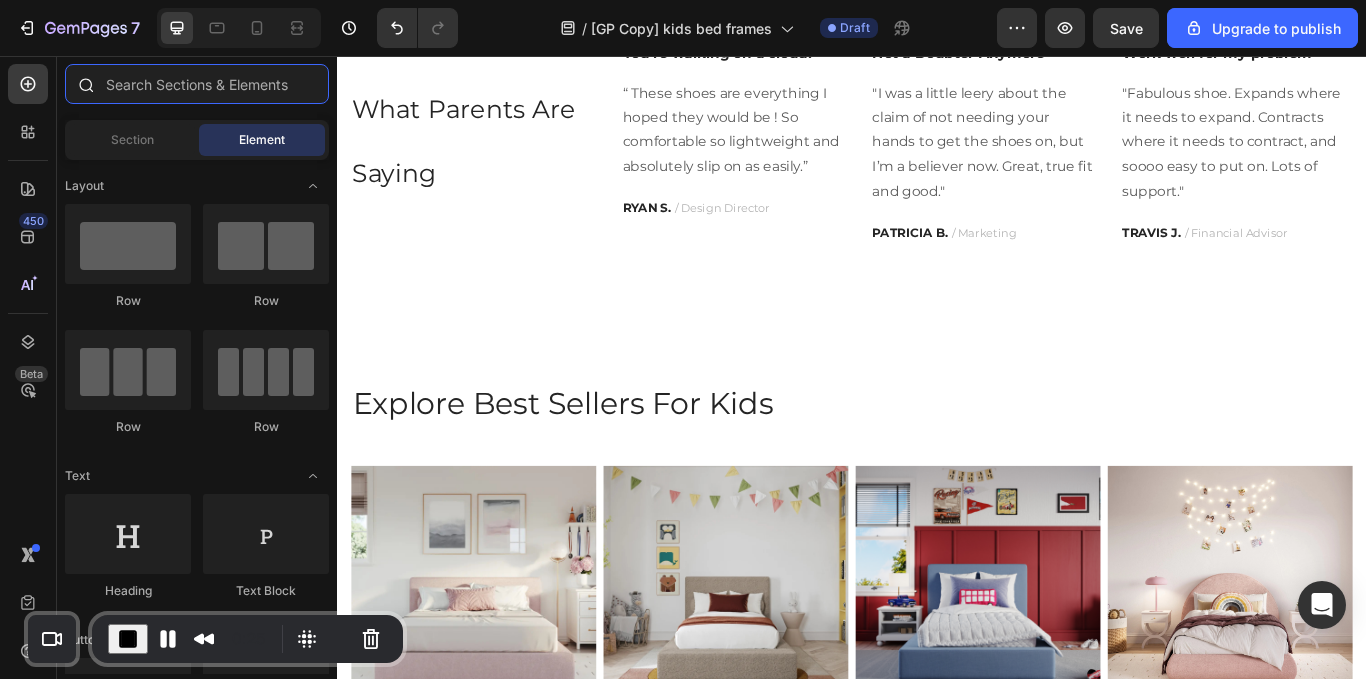click at bounding box center [197, 84] 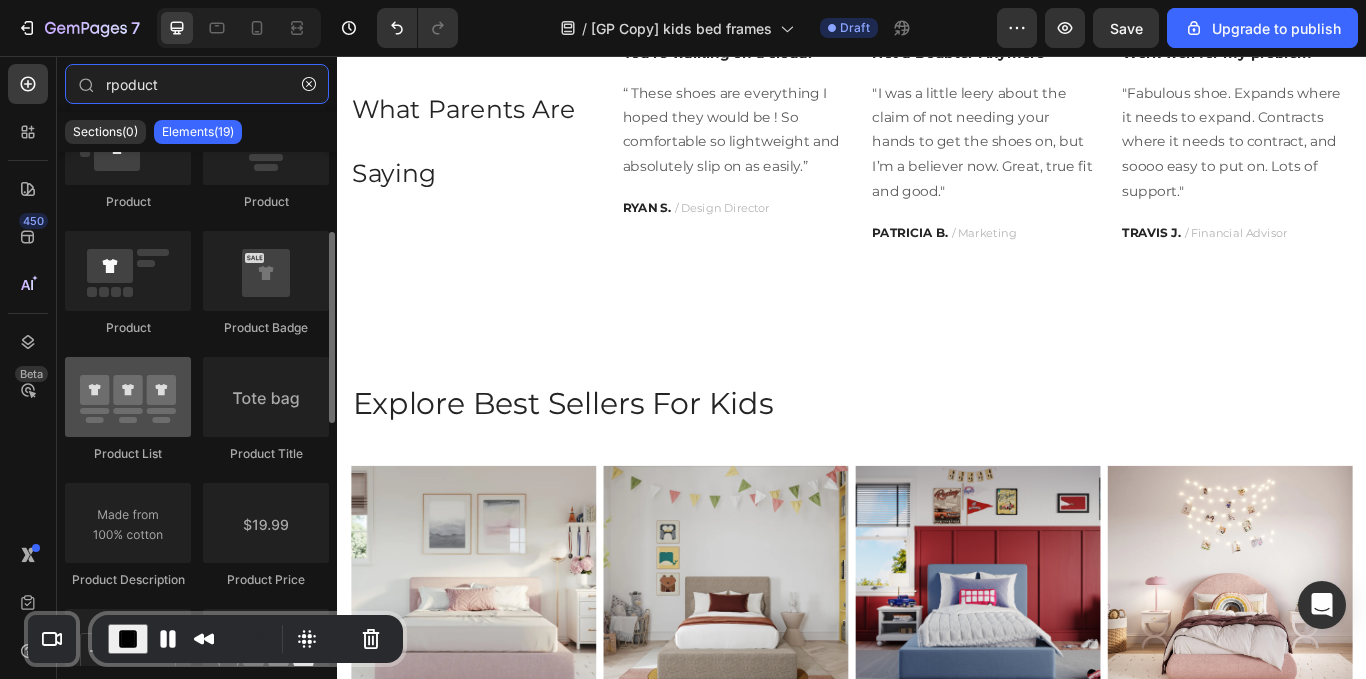 scroll, scrollTop: 218, scrollLeft: 0, axis: vertical 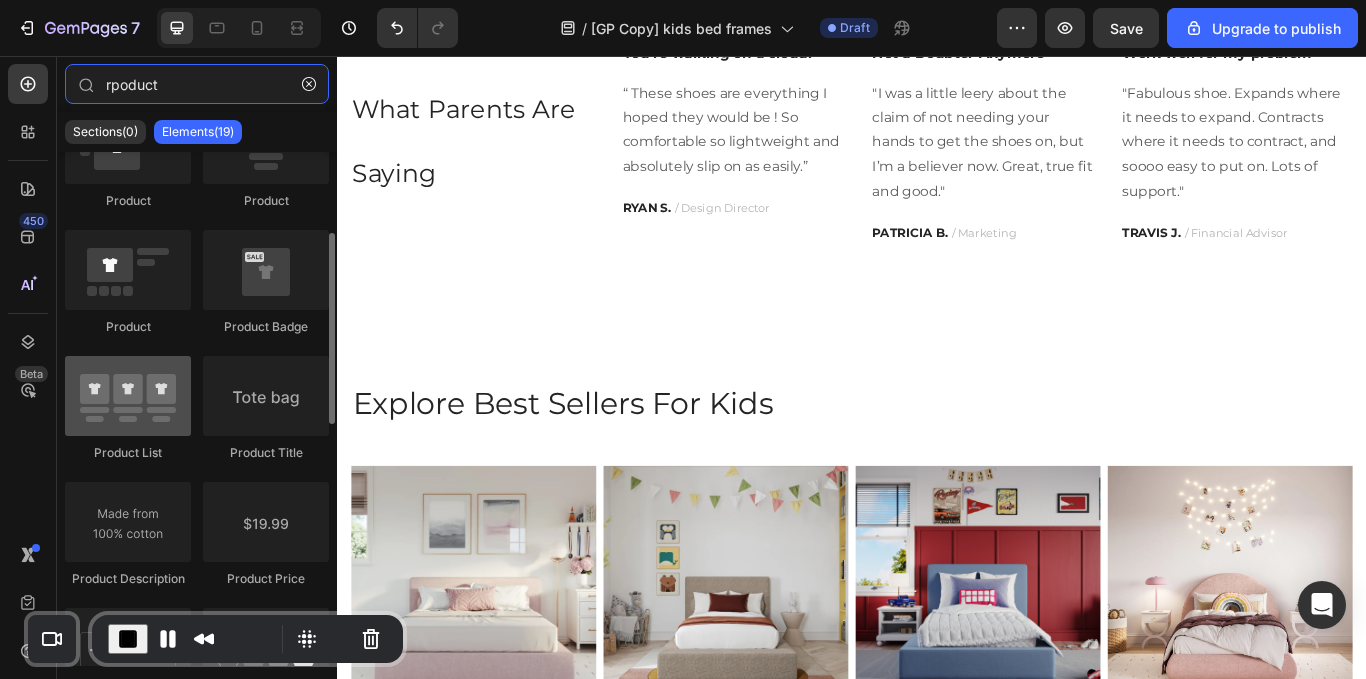 type on "rpoduct" 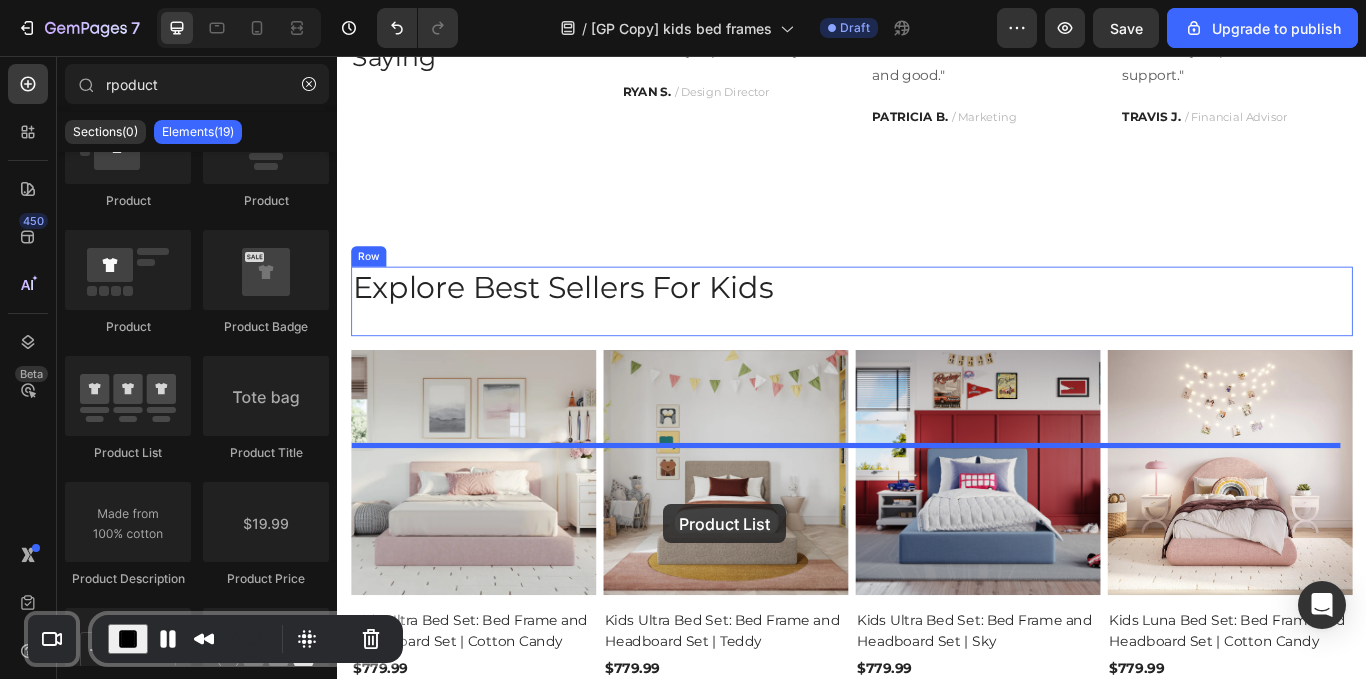scroll, scrollTop: 2202, scrollLeft: 0, axis: vertical 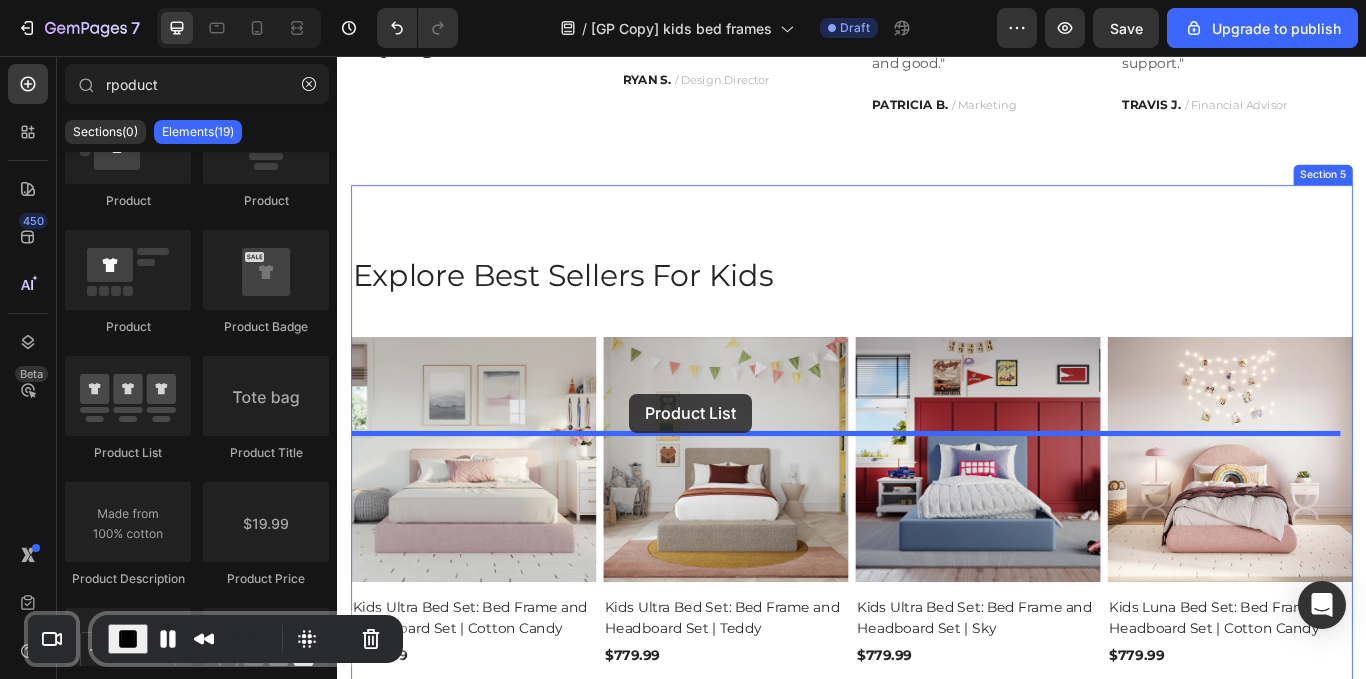 drag, startPoint x: 449, startPoint y: 447, endPoint x: 677, endPoint y: 448, distance: 228.0022 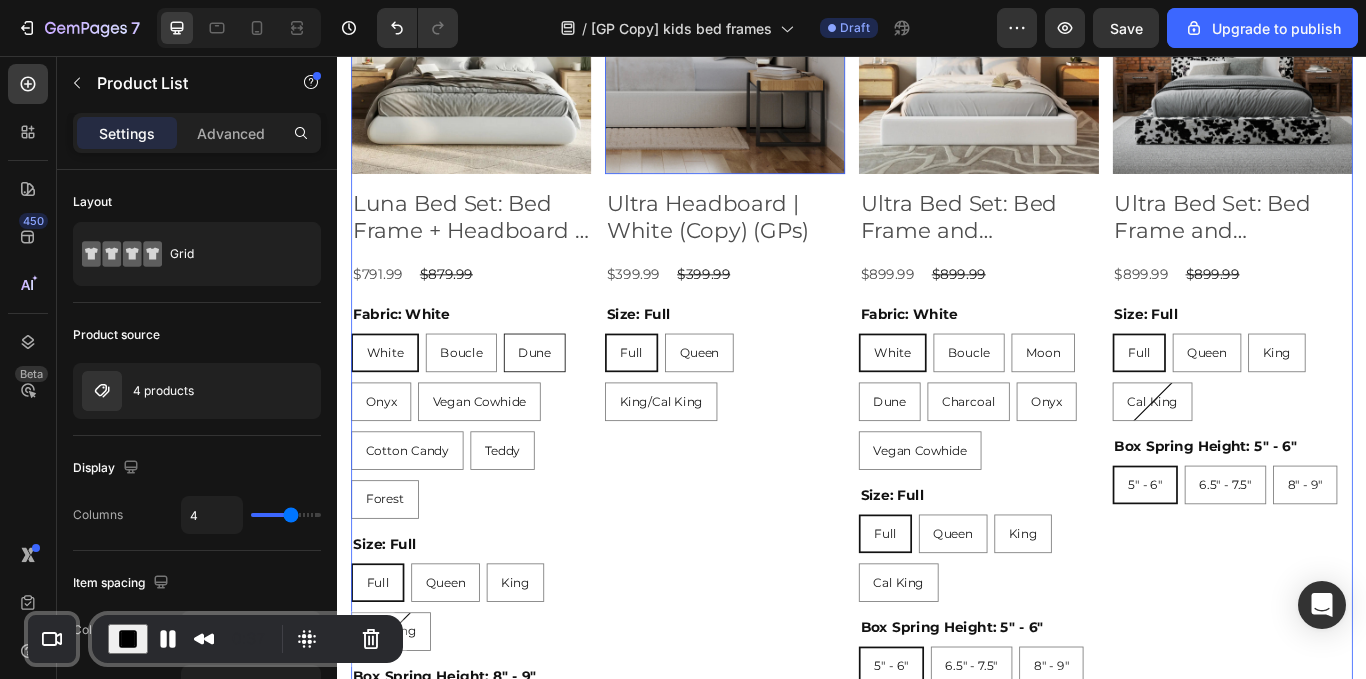 scroll, scrollTop: 2786, scrollLeft: 0, axis: vertical 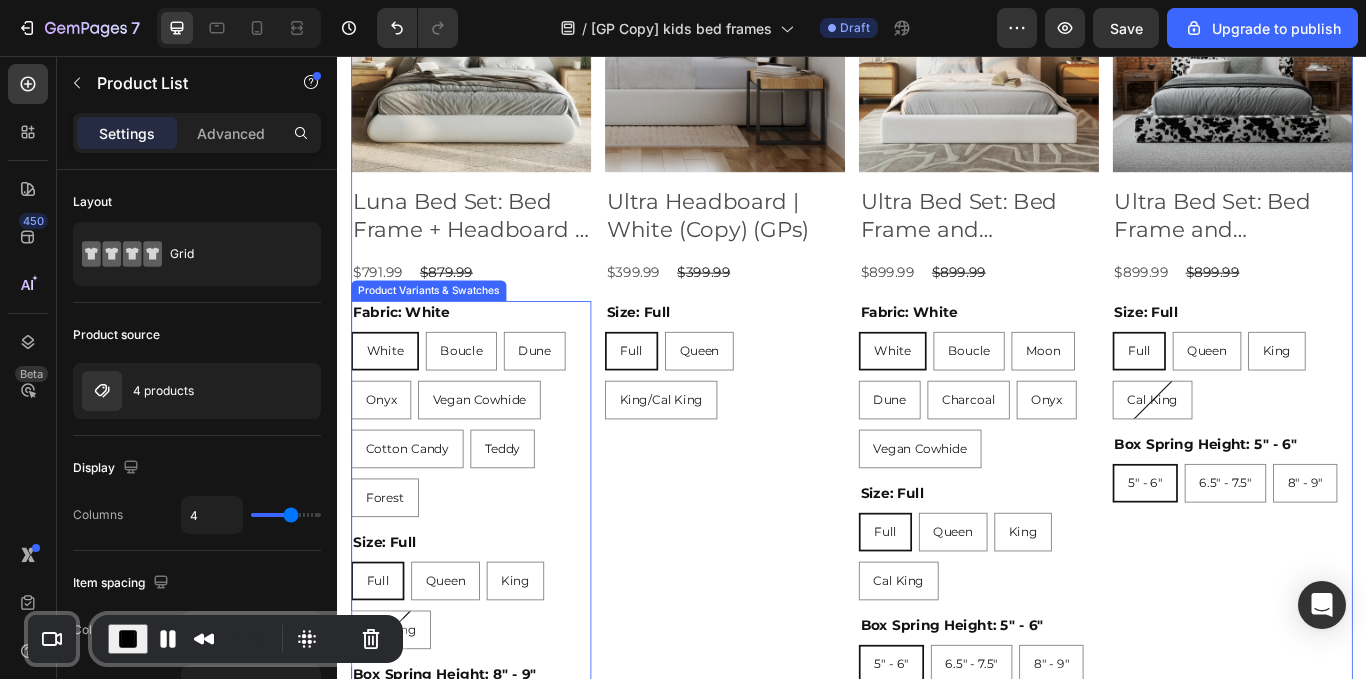 click on "White White White Boucle Boucle Boucle Dune Dune Dune Onyx Onyx Onyx Vegan Cowhide Vegan Cowhide Vegan Cowhide Cotton Candy Cotton Candy Cotton Candy Teddy Teddy Teddy Forest Forest Forest" at bounding box center (493, 486) 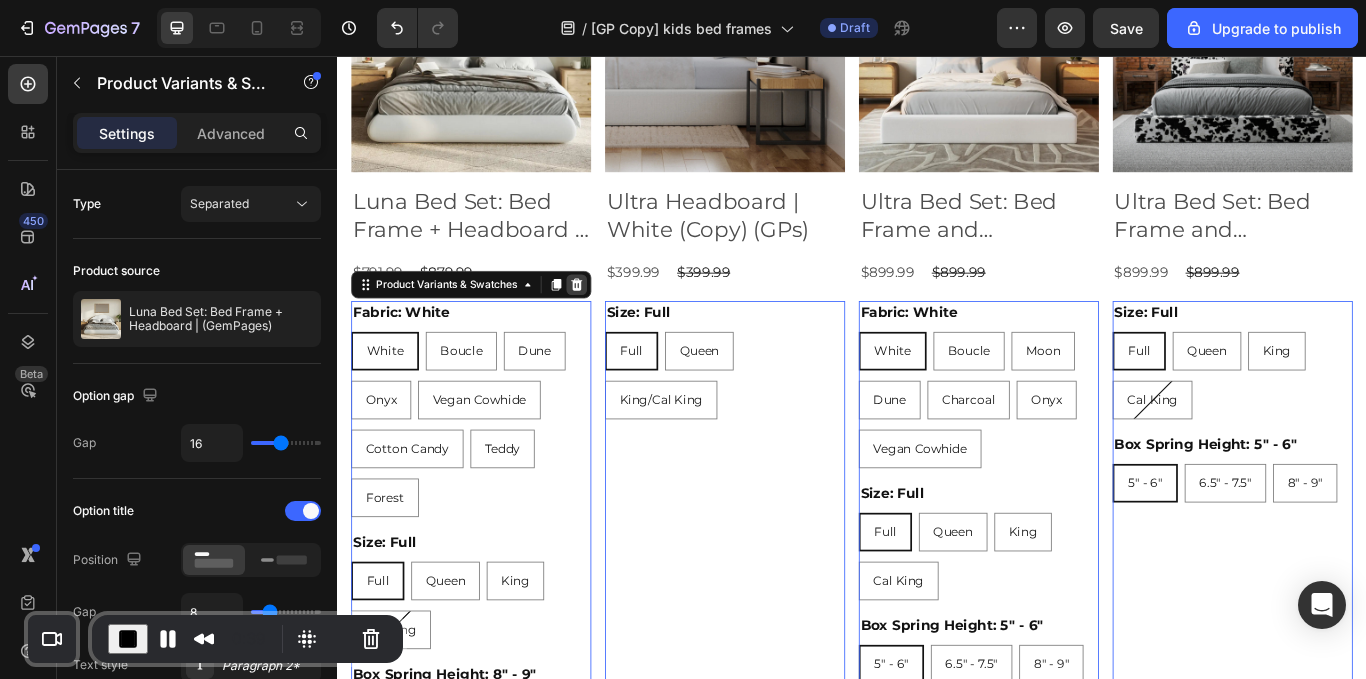 click 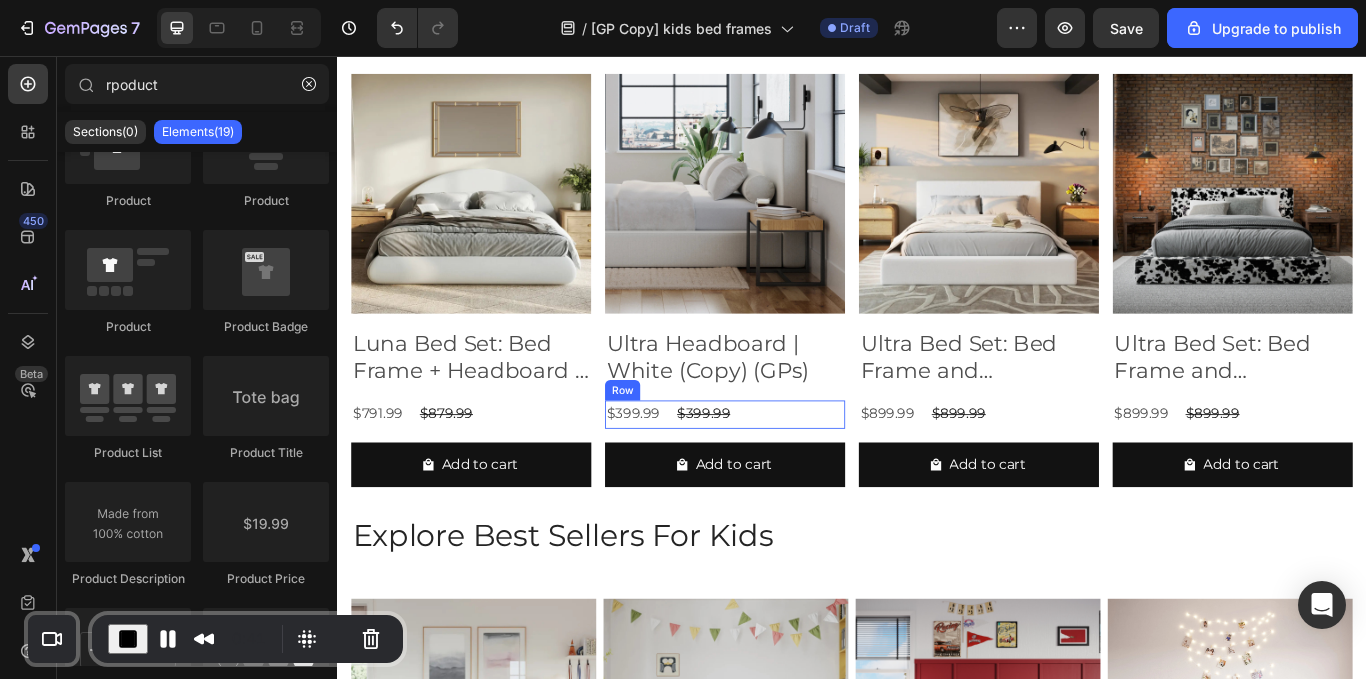 scroll, scrollTop: 2620, scrollLeft: 0, axis: vertical 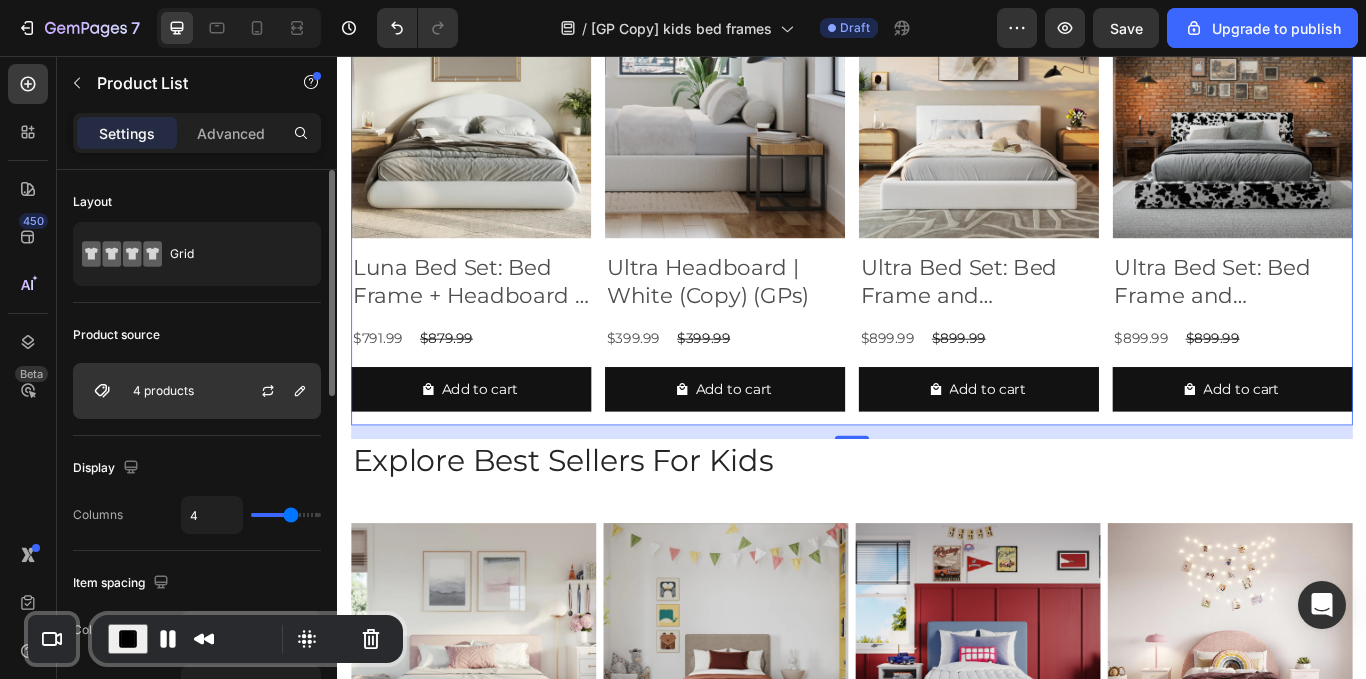 click on "4 products" at bounding box center [197, 391] 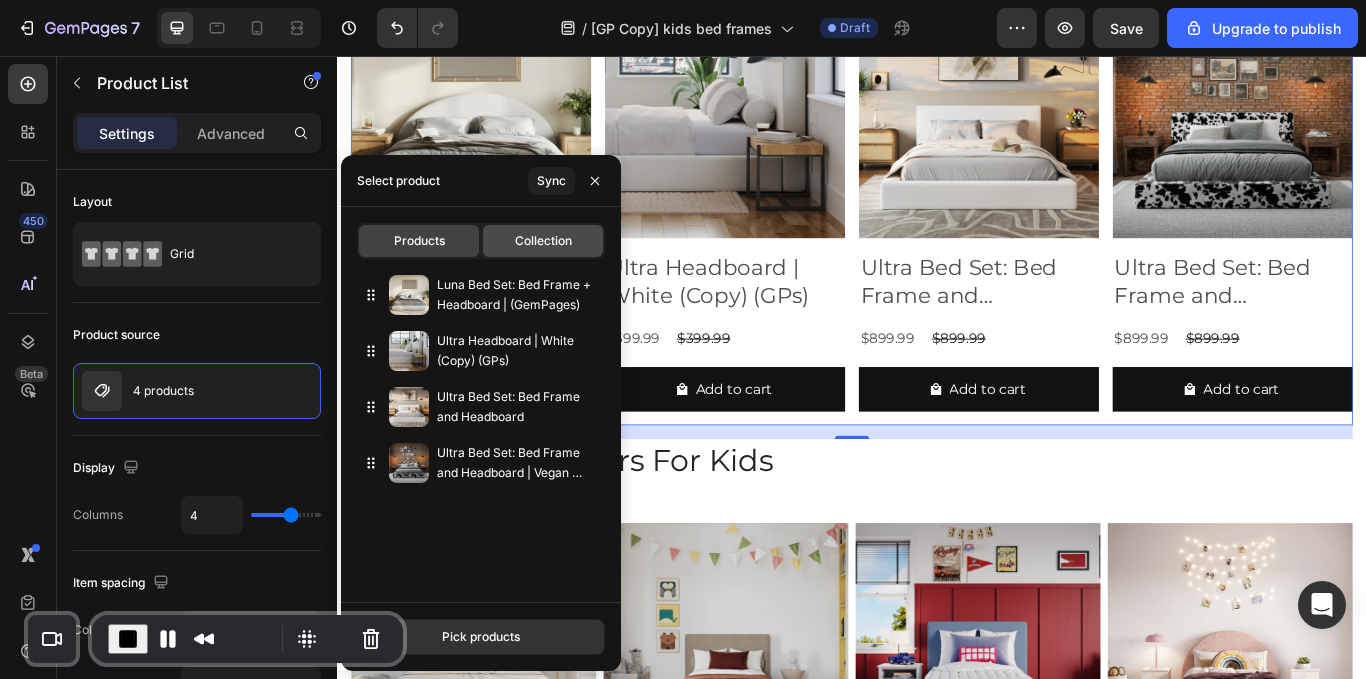 click on "Collection" 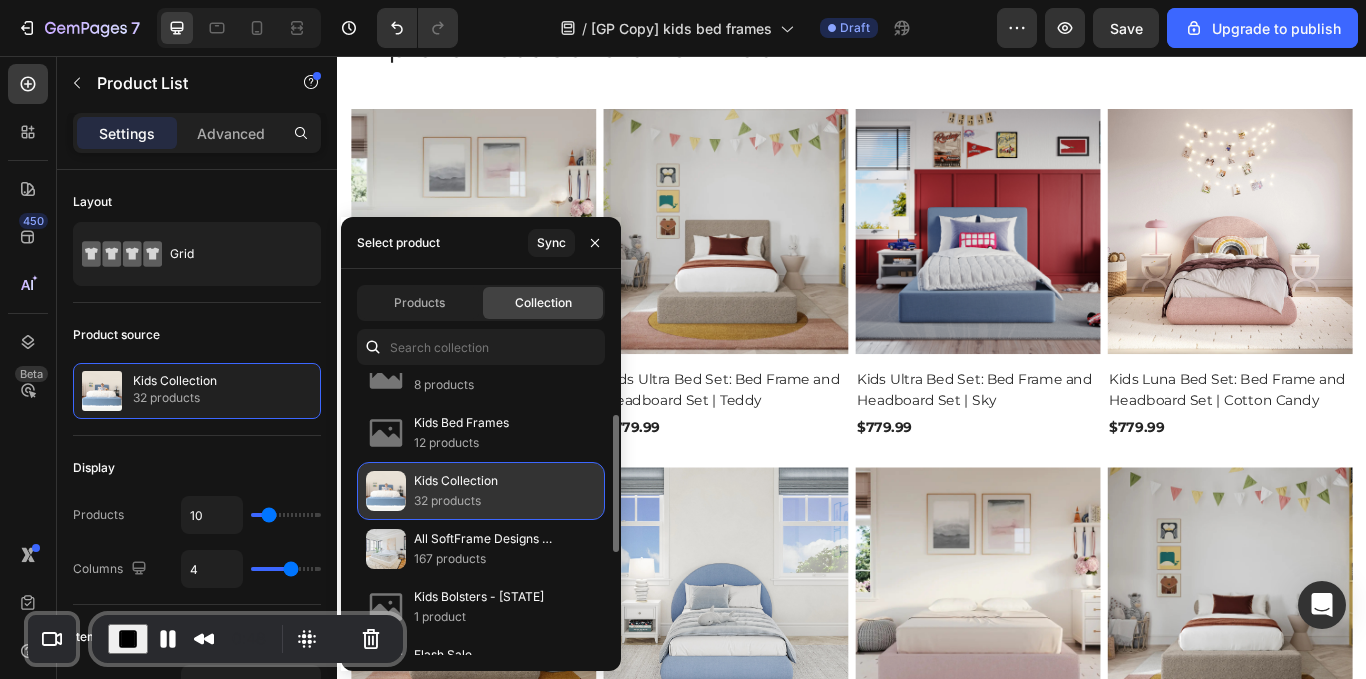 scroll, scrollTop: 86, scrollLeft: 0, axis: vertical 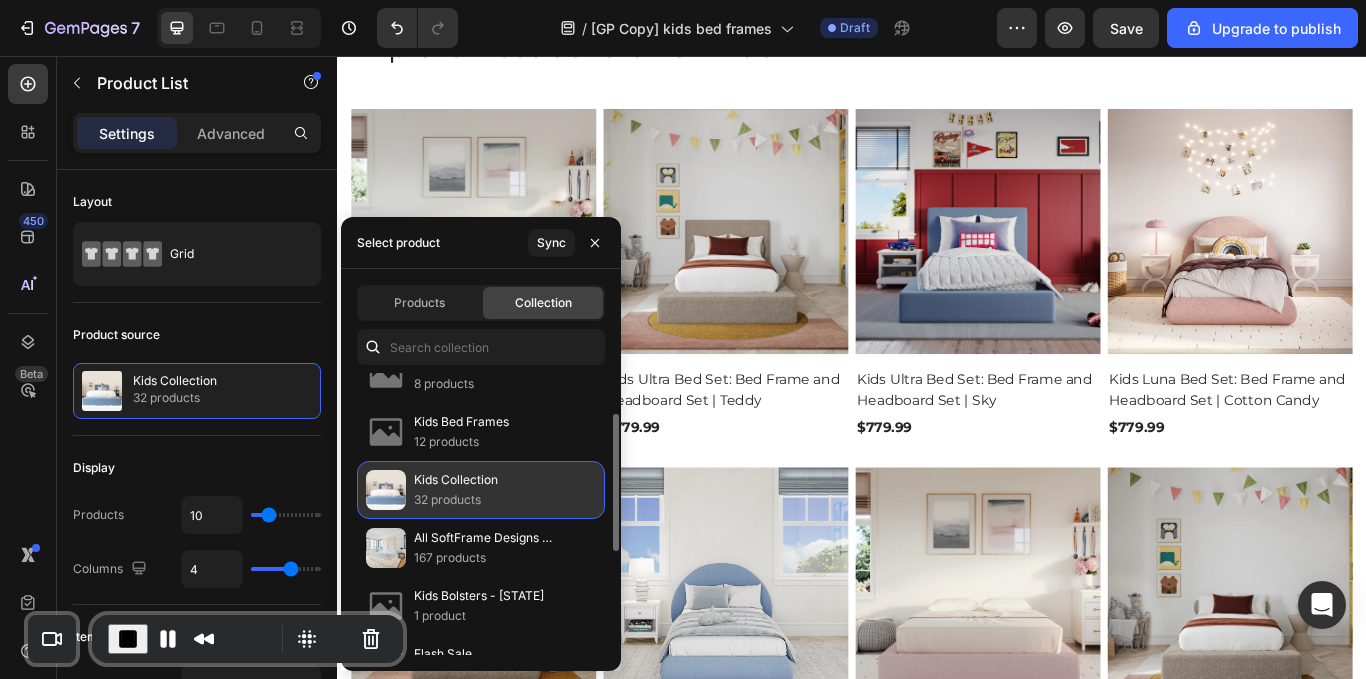 click on "Kids Collection" at bounding box center [456, 480] 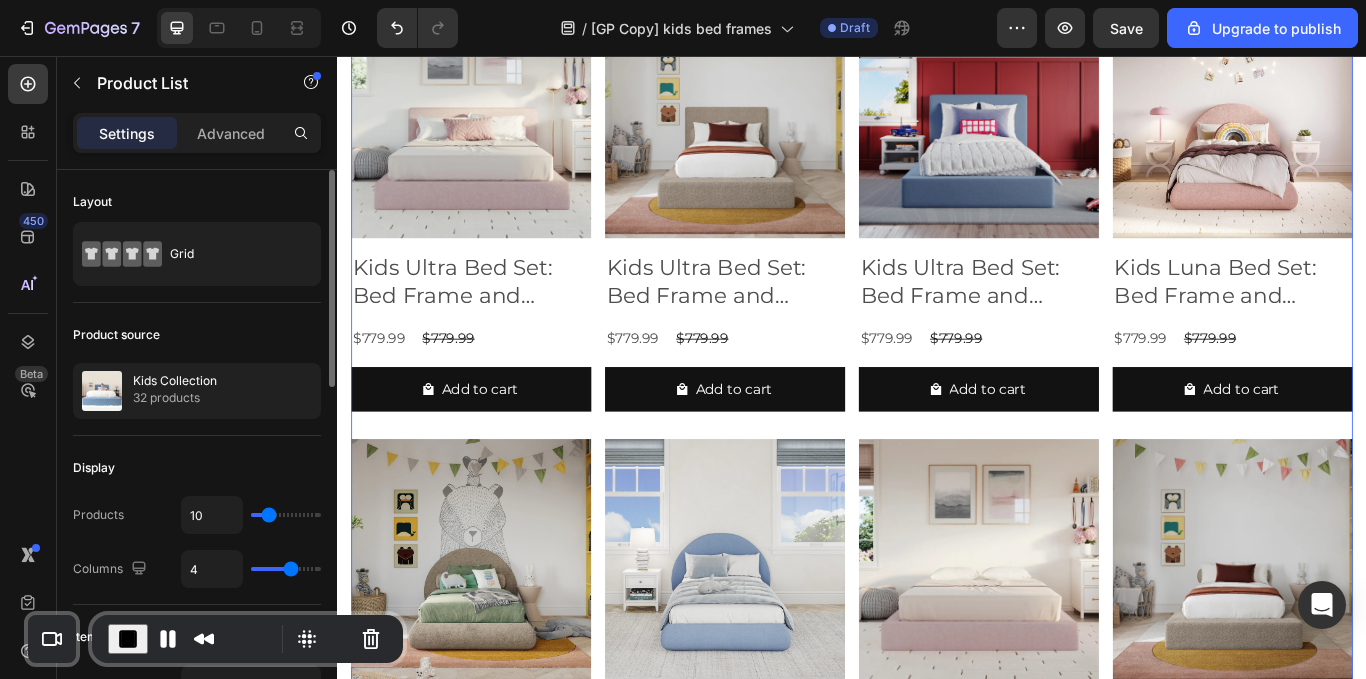 click on "Product source" at bounding box center [197, 335] 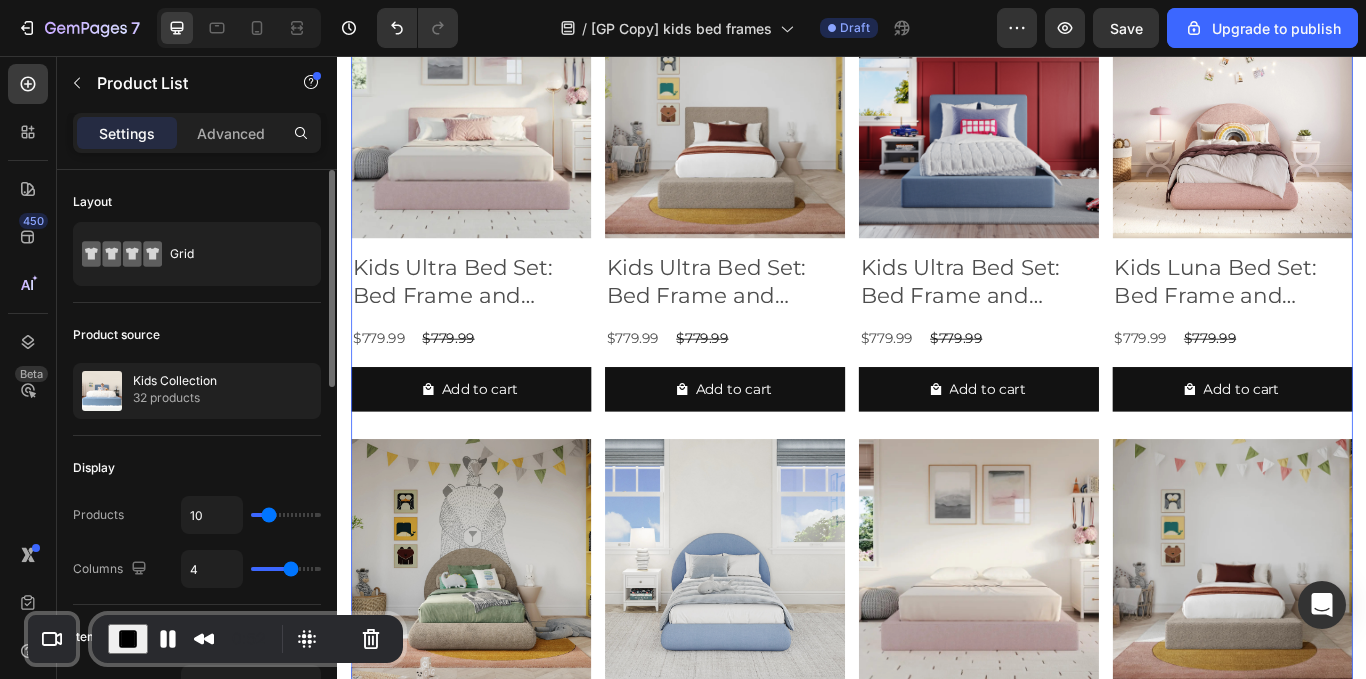 type on "6" 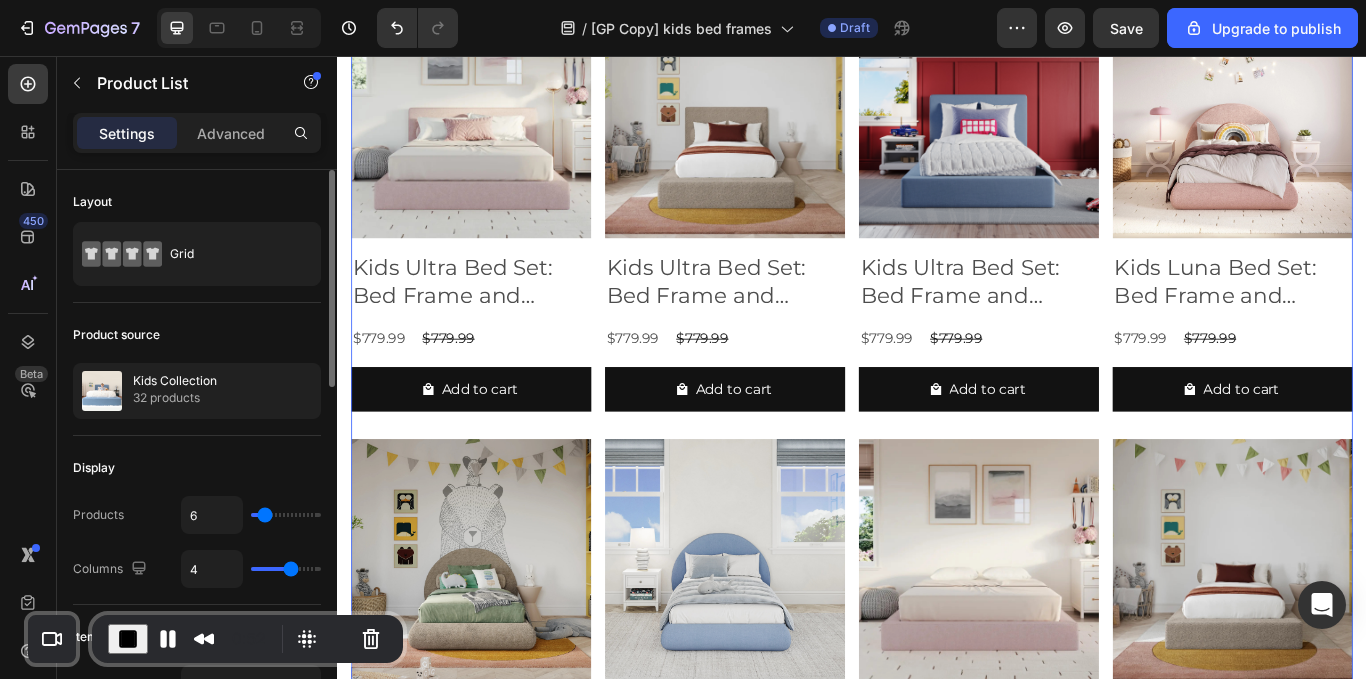 type on "7" 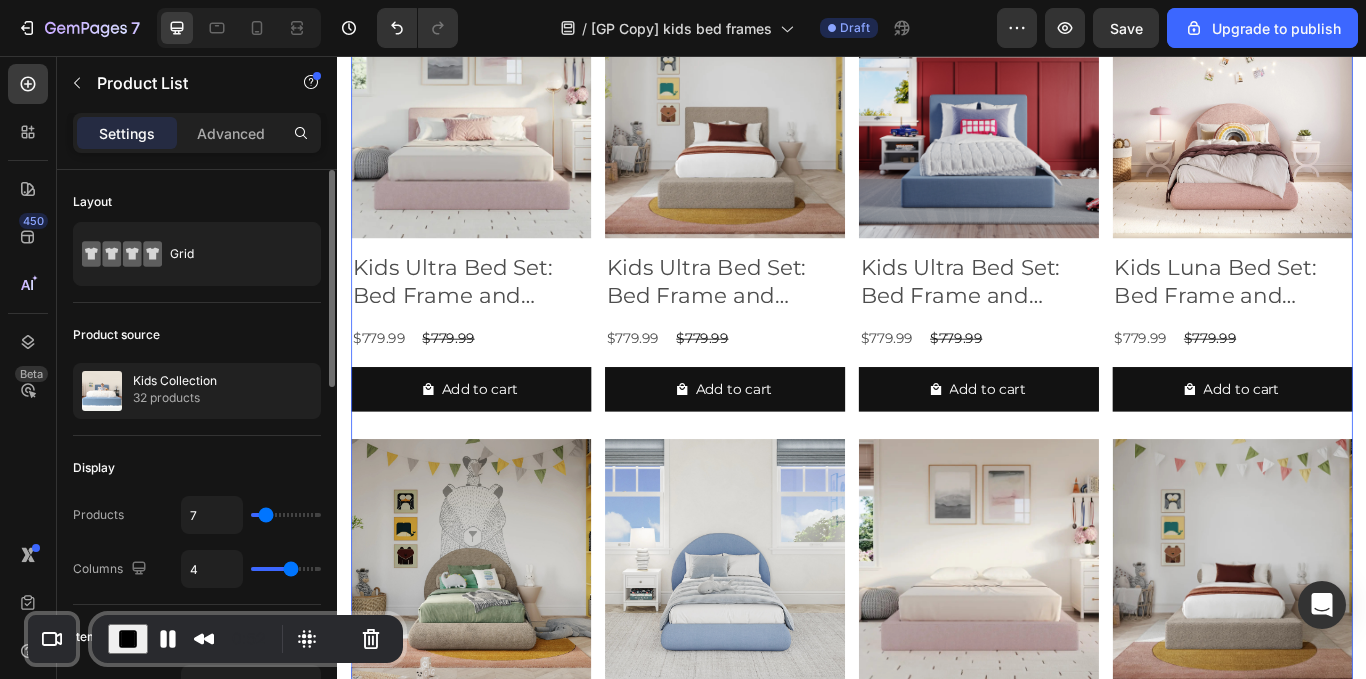 type on "8" 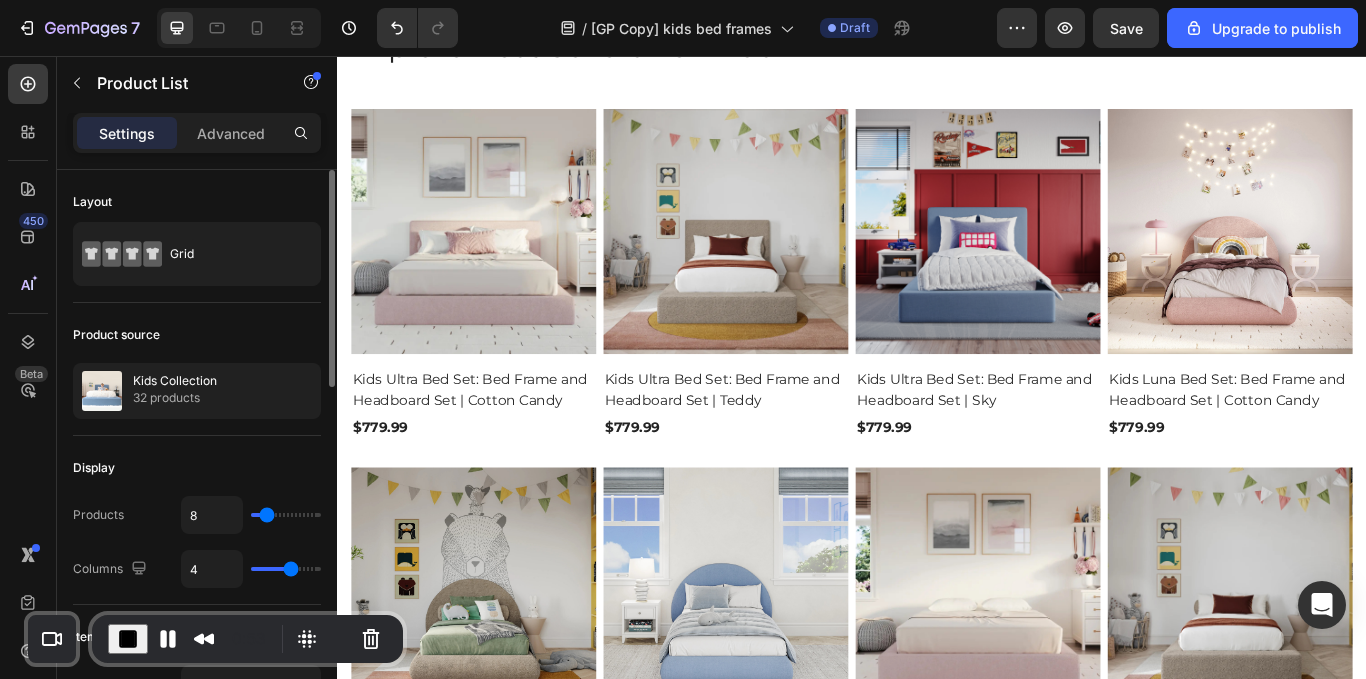 type on "9" 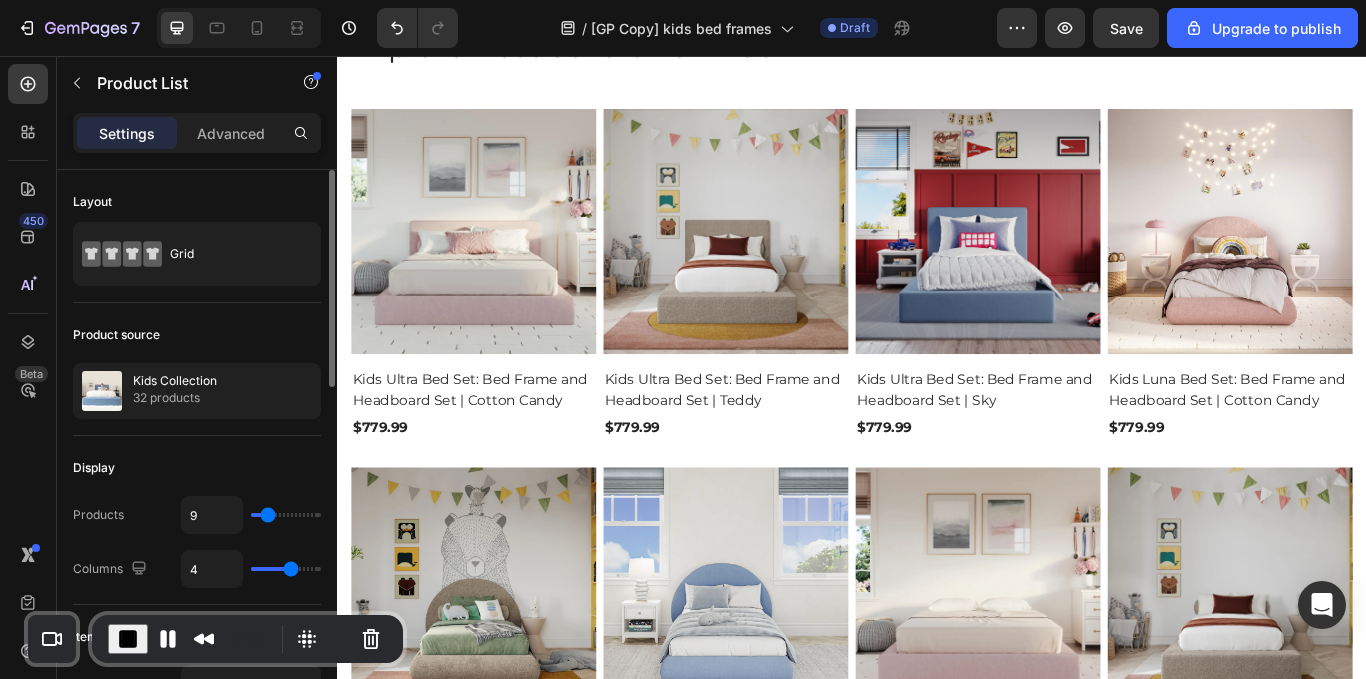 type on "14" 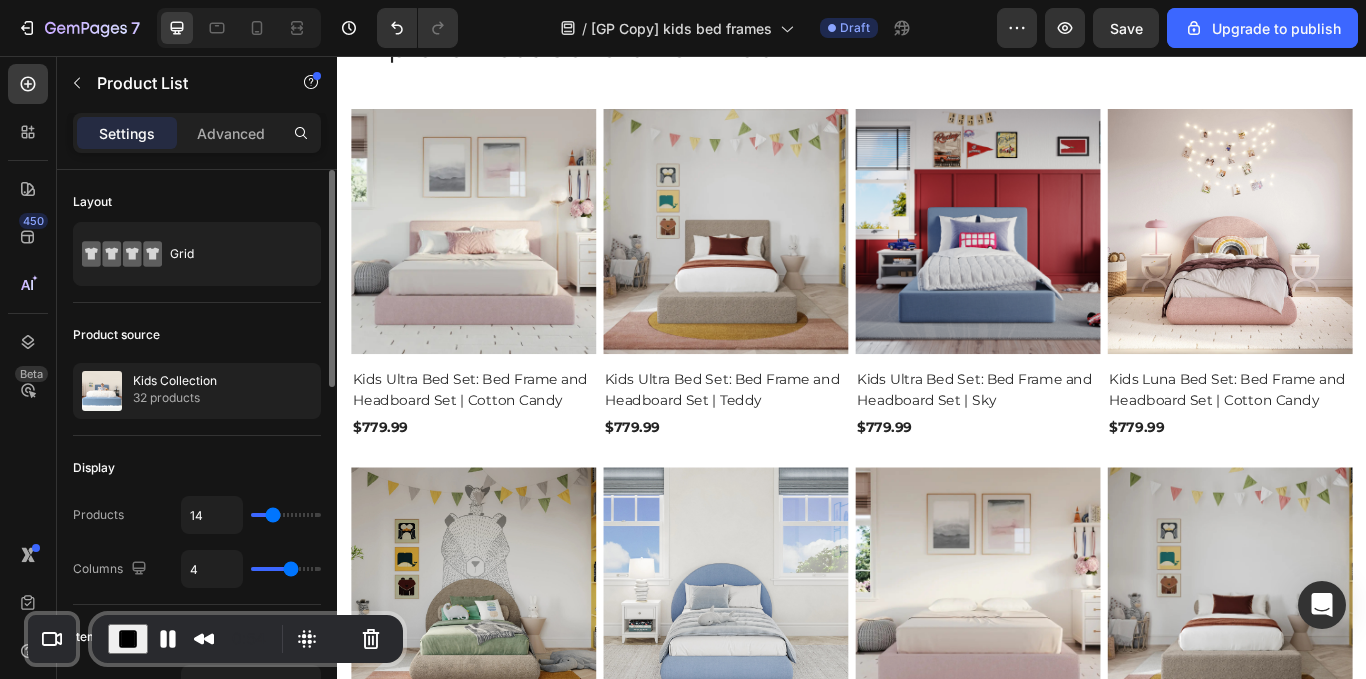 type on "15" 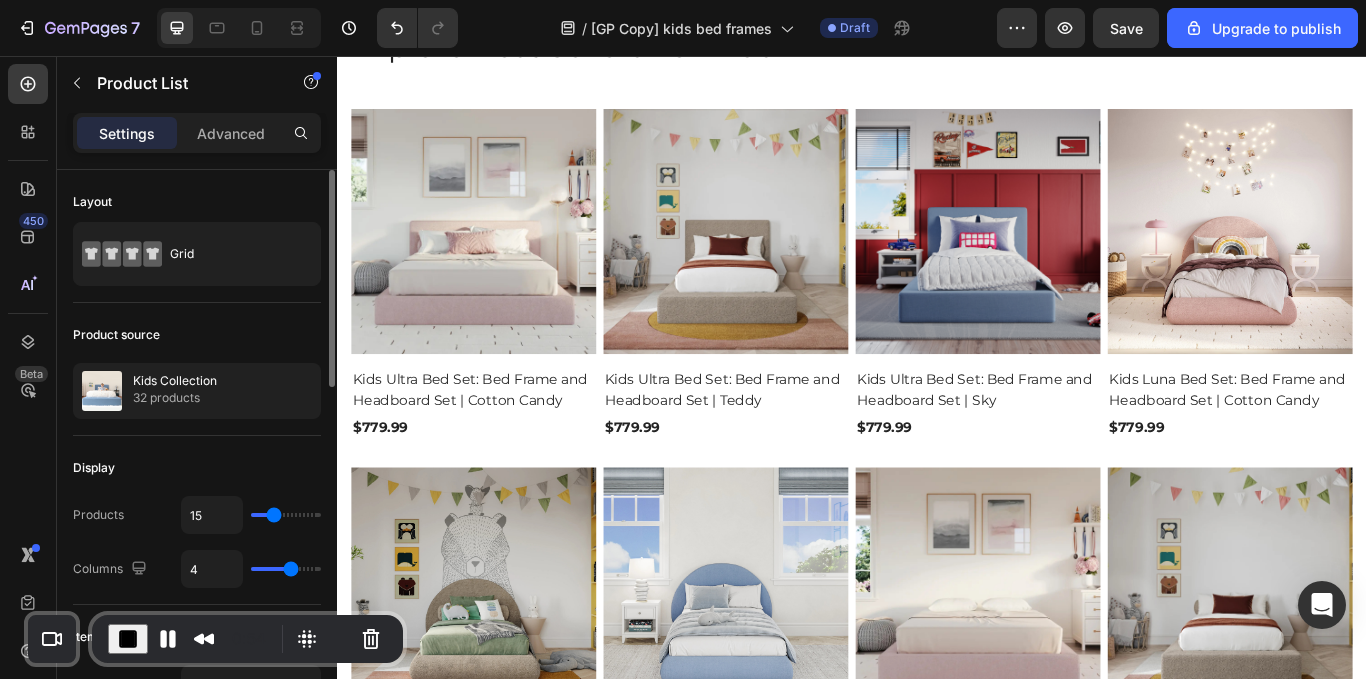 type on "18" 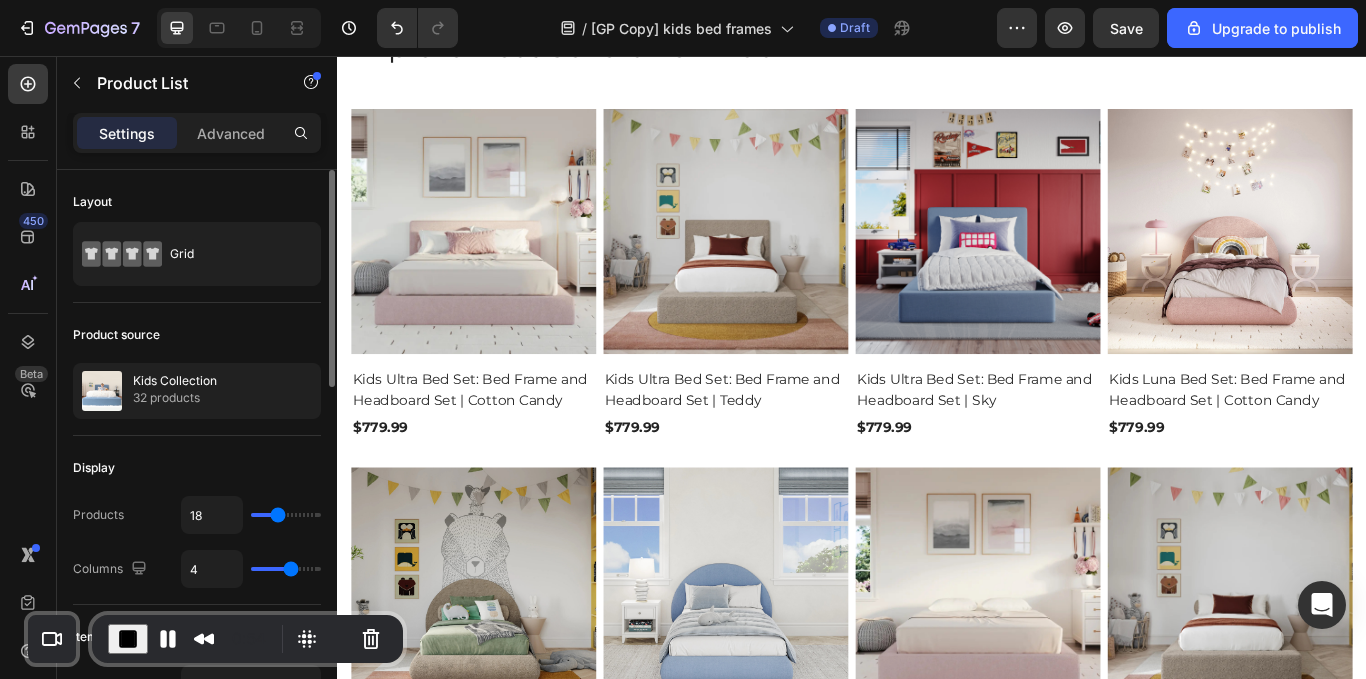 type on "19" 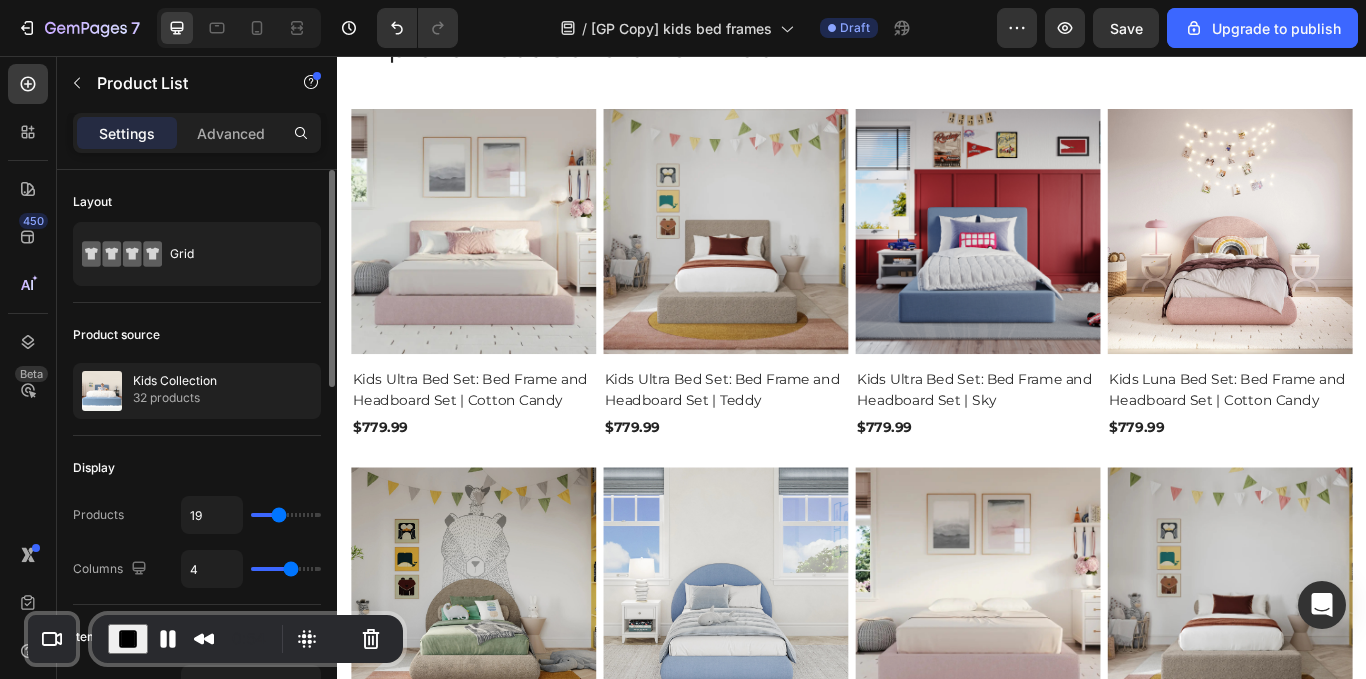 type on "20" 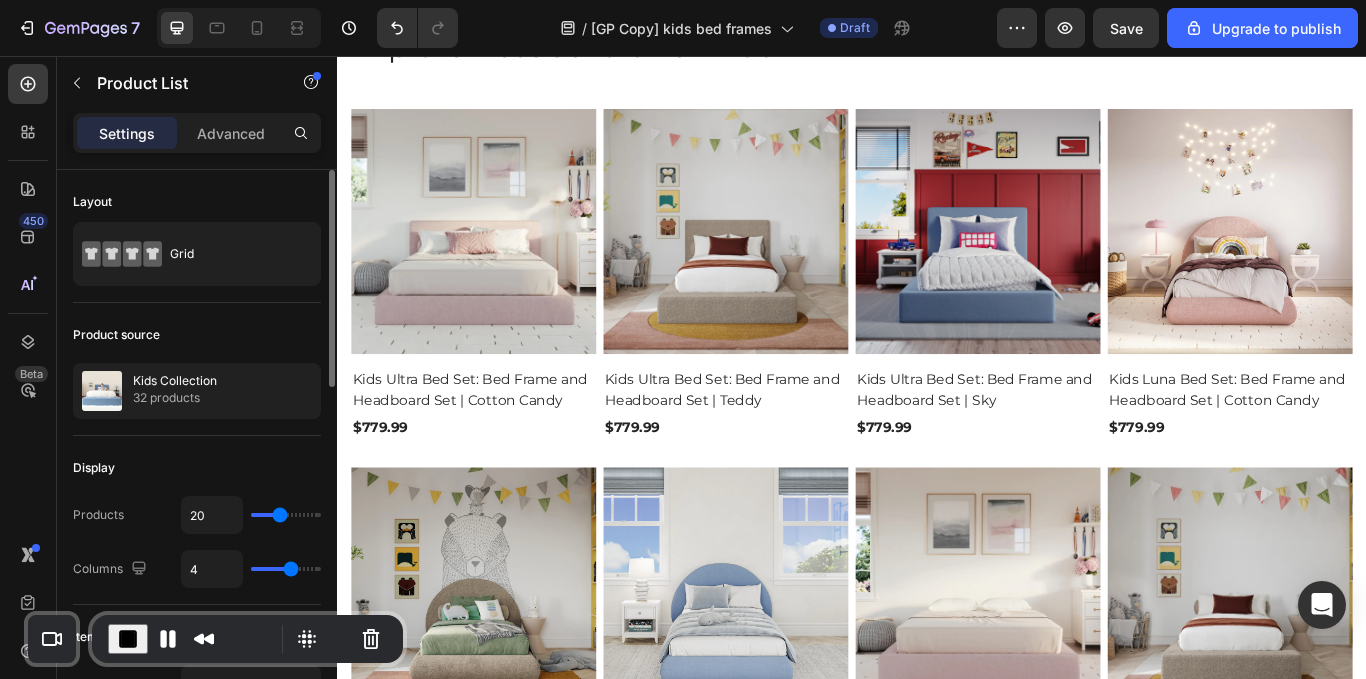type on "21" 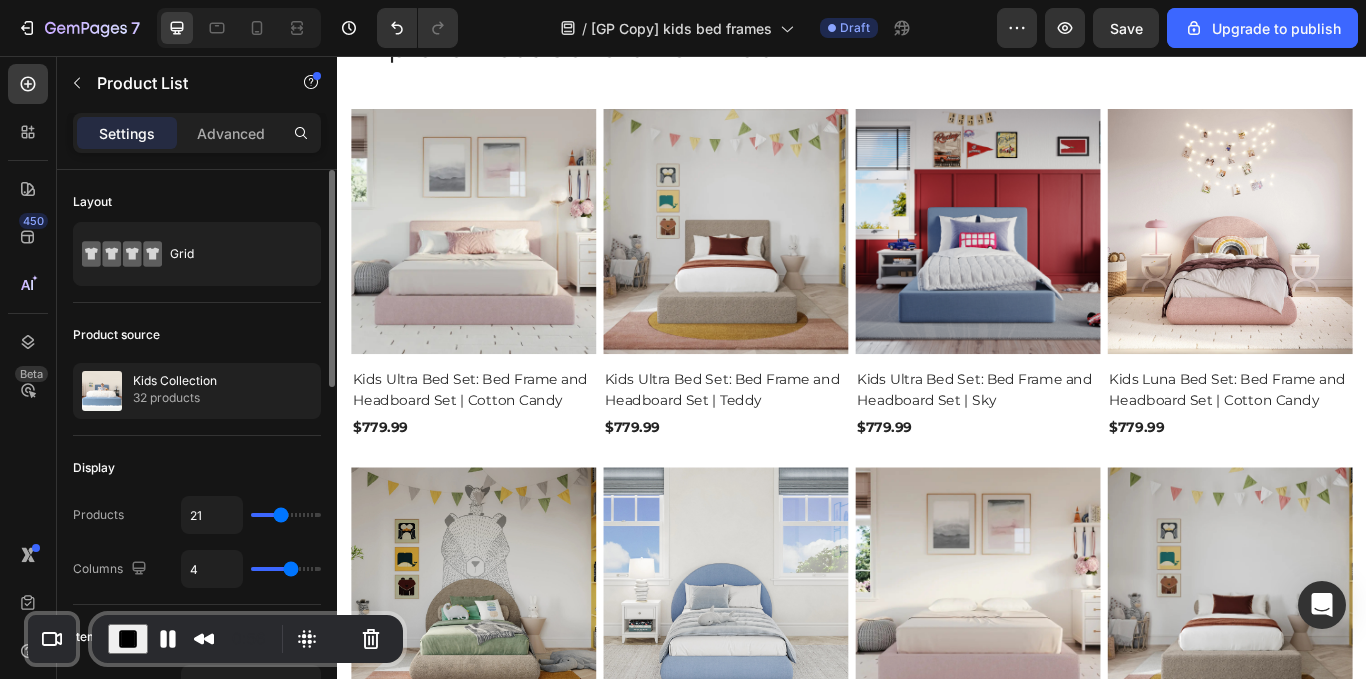 drag, startPoint x: 264, startPoint y: 511, endPoint x: 282, endPoint y: 508, distance: 18.248287 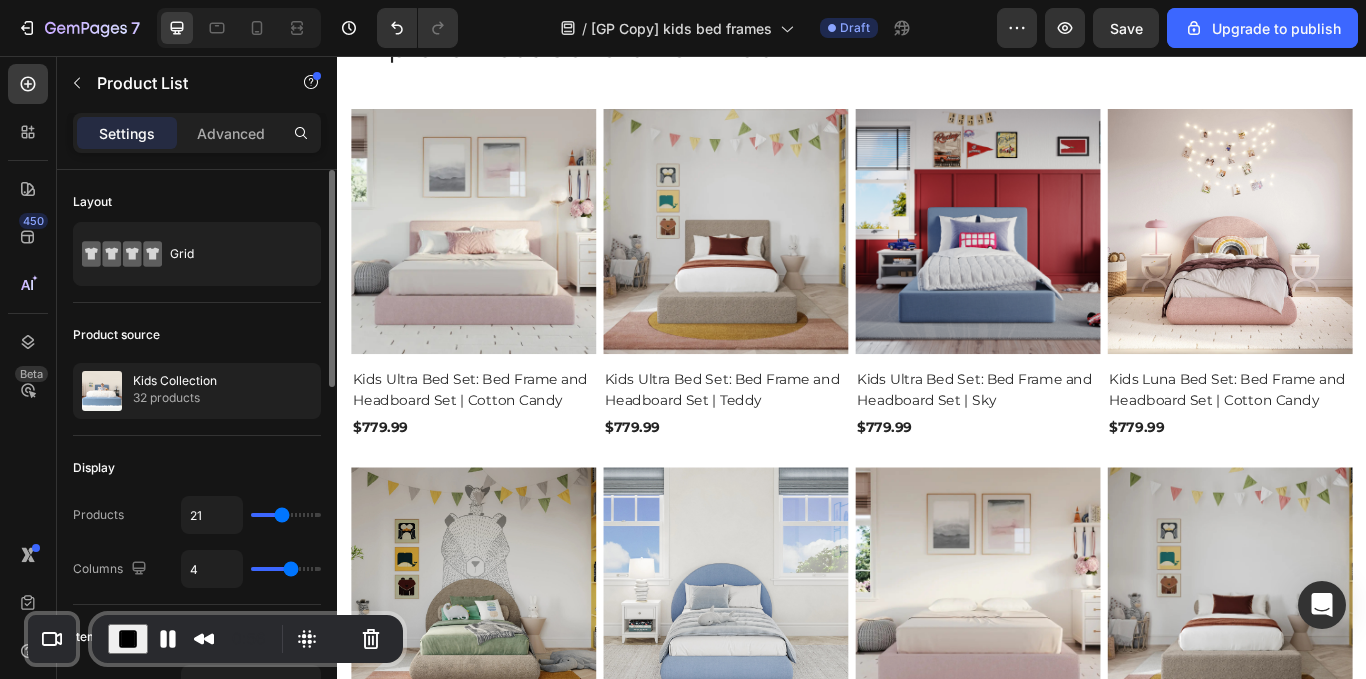 click at bounding box center (286, 515) 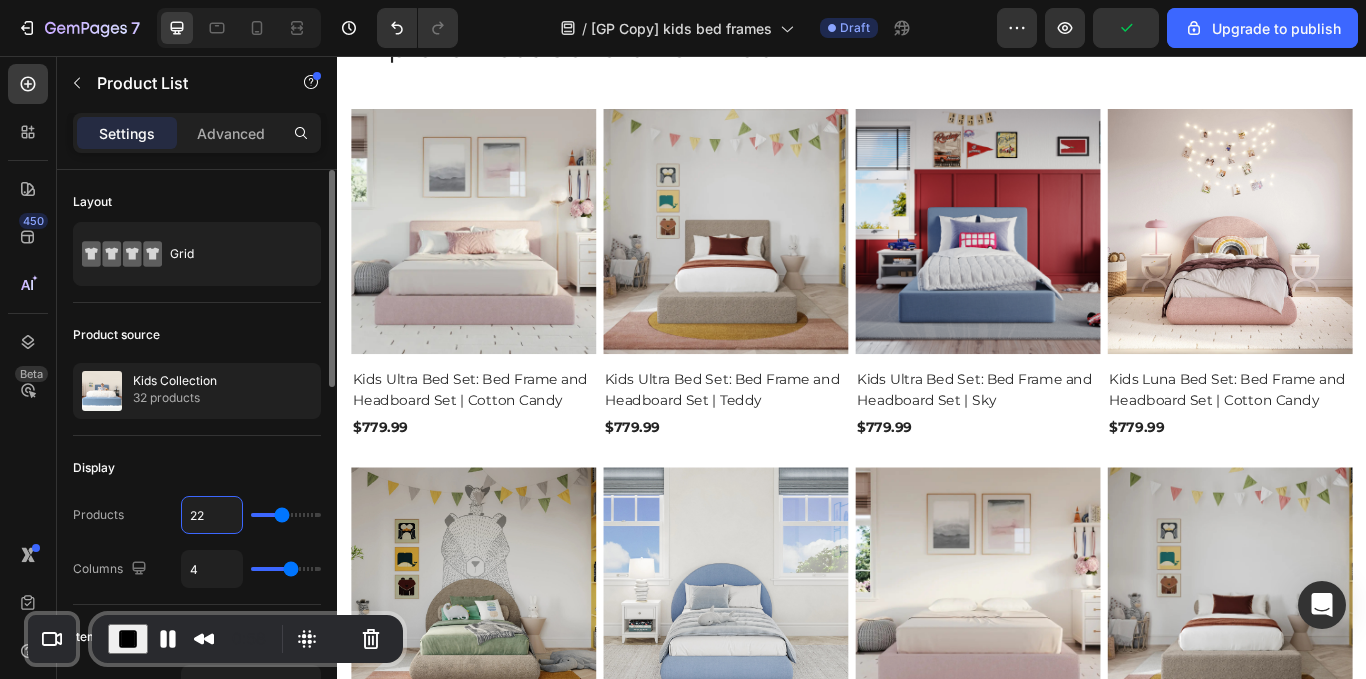 click on "22" at bounding box center (212, 515) 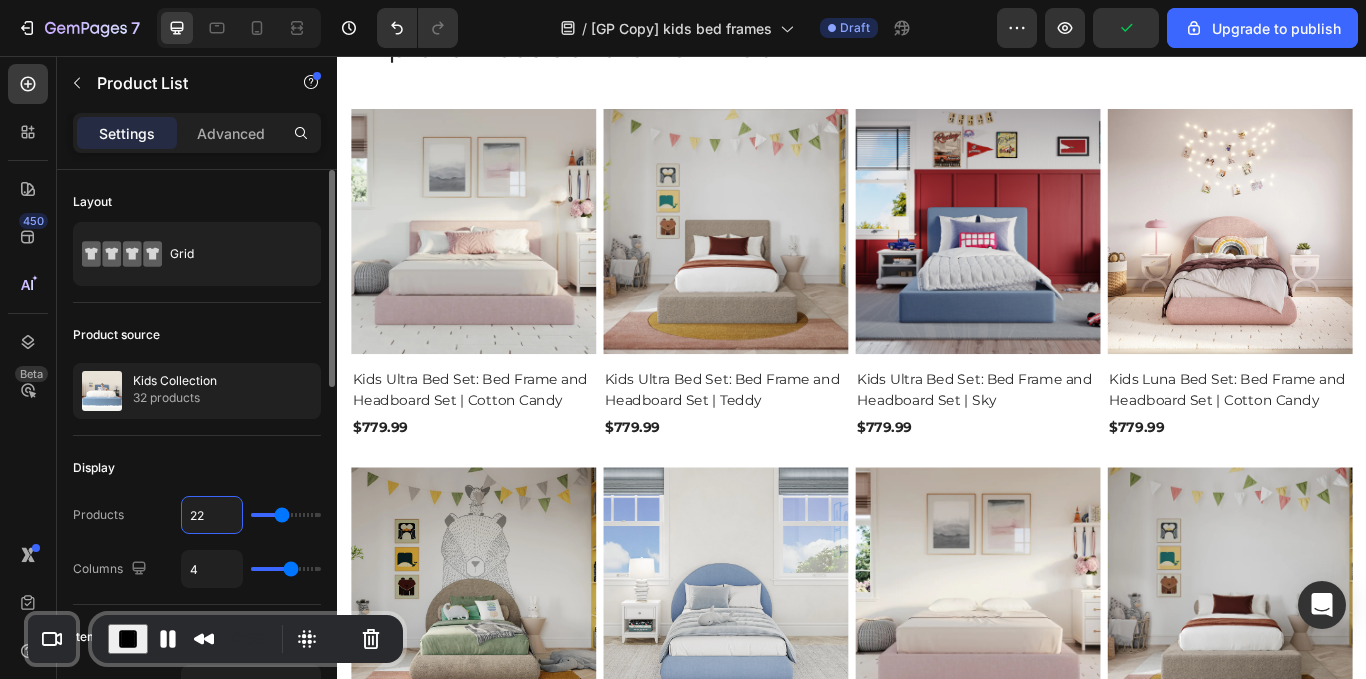 click on "22" at bounding box center (212, 515) 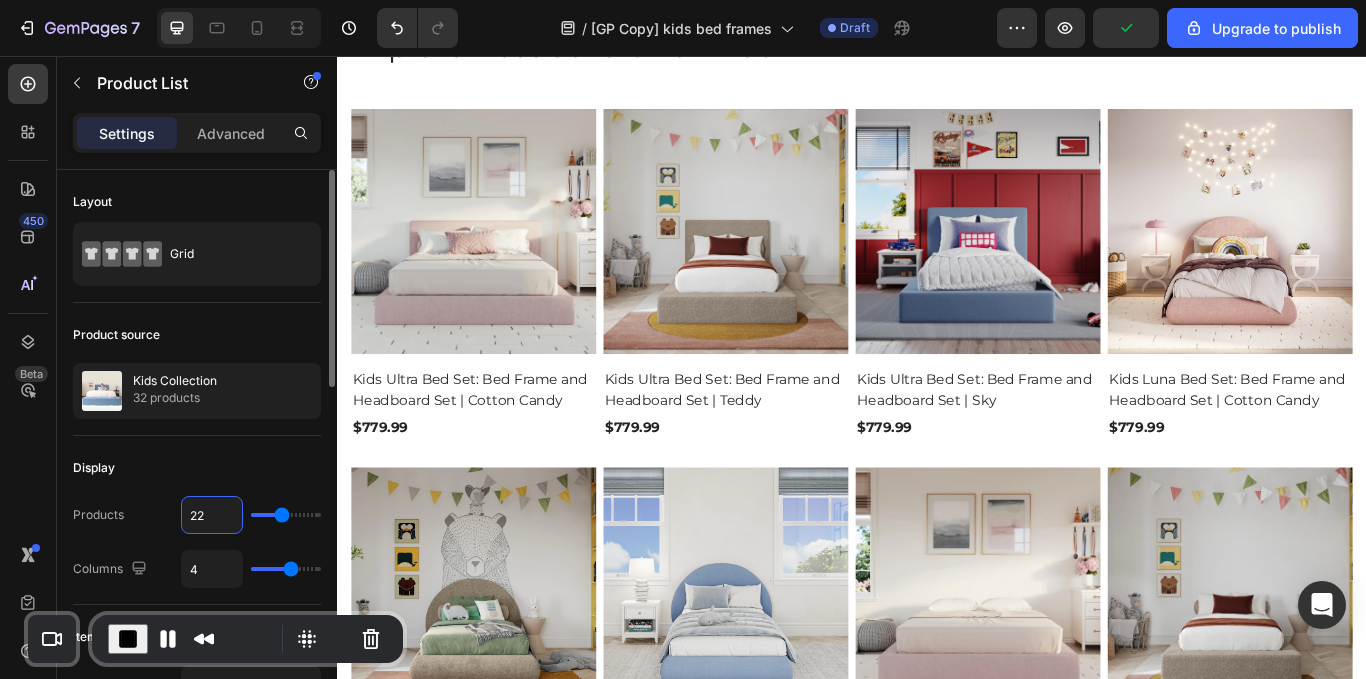 type on "2" 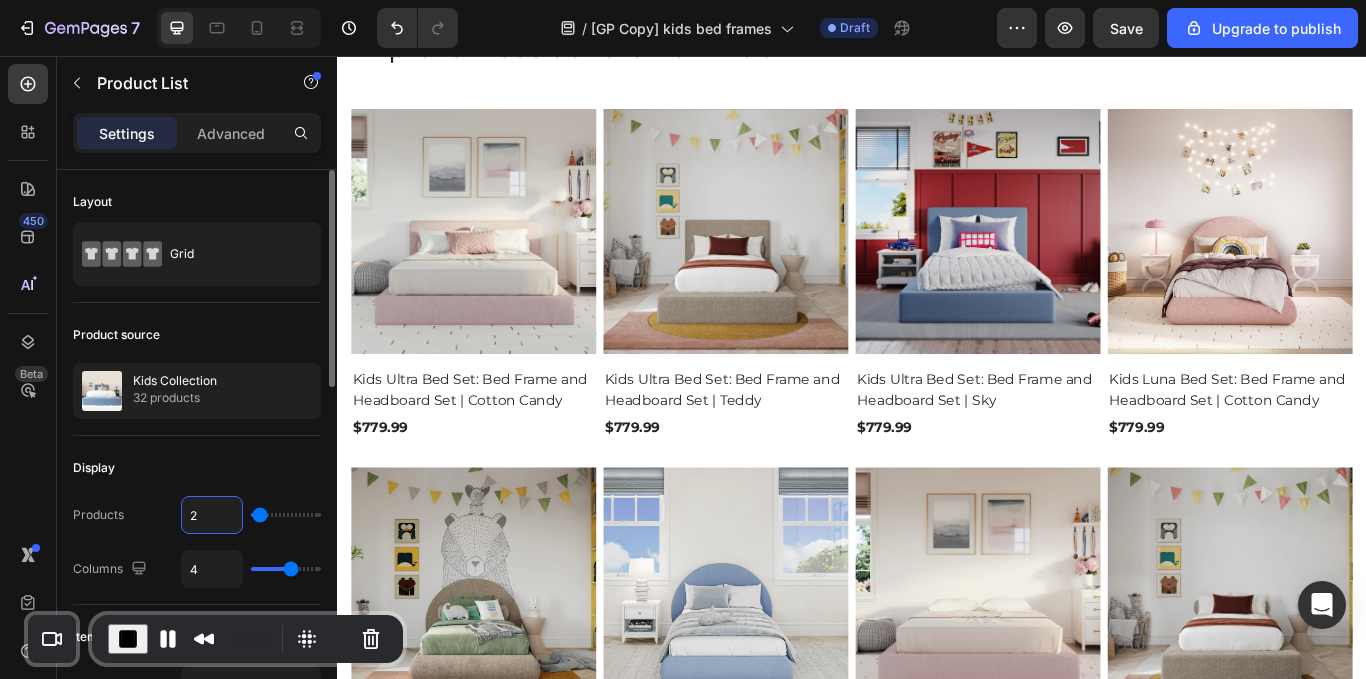 type on "21" 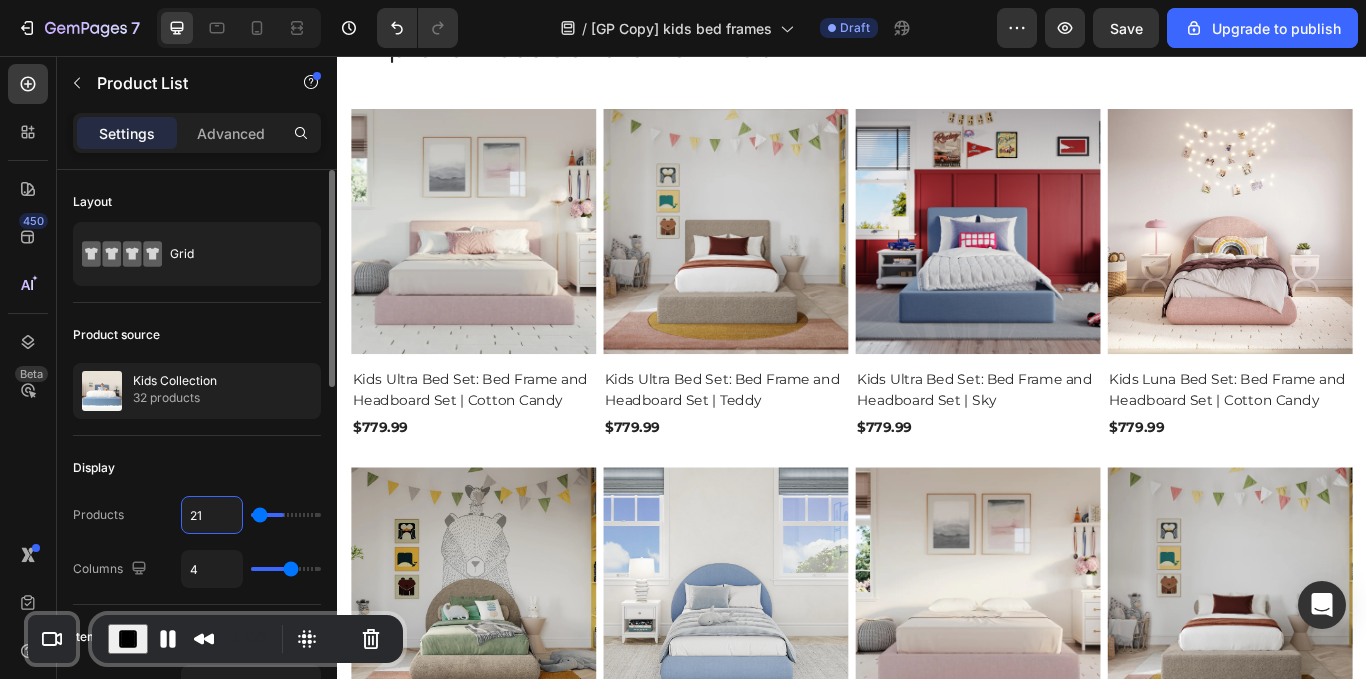 type on "21" 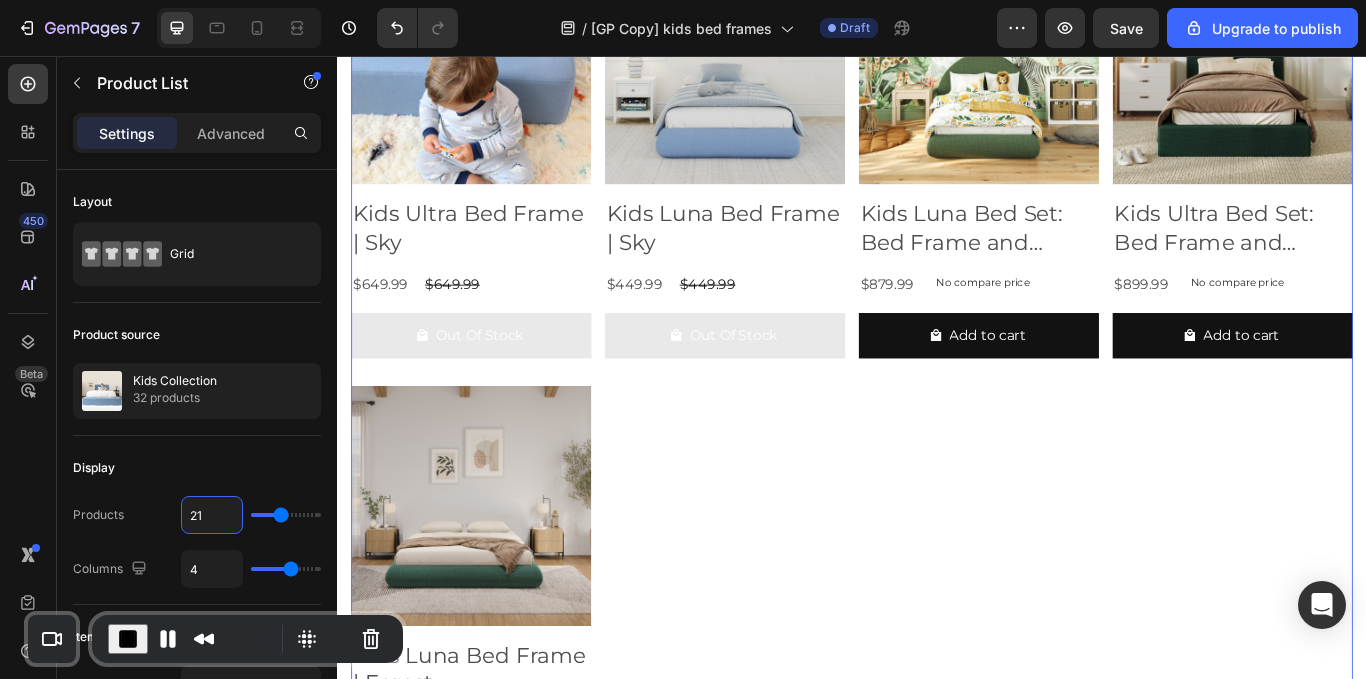 scroll, scrollTop: 4857, scrollLeft: 0, axis: vertical 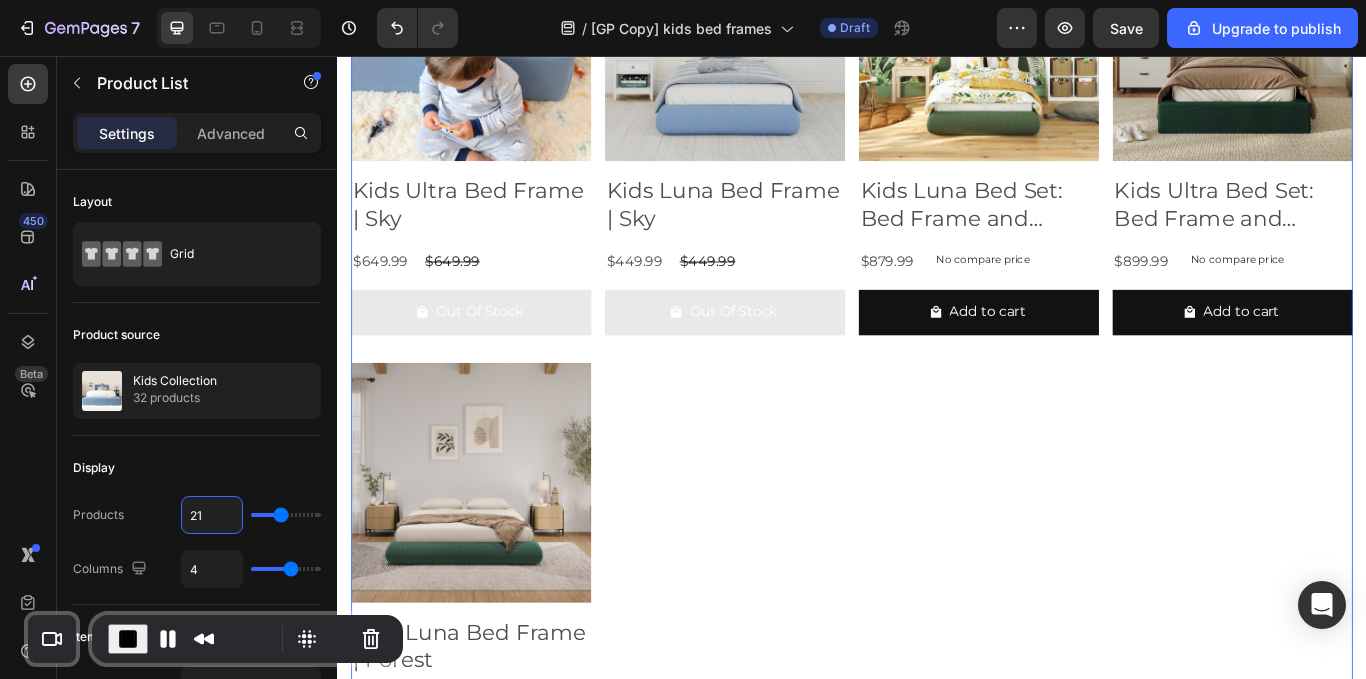 type on "21" 